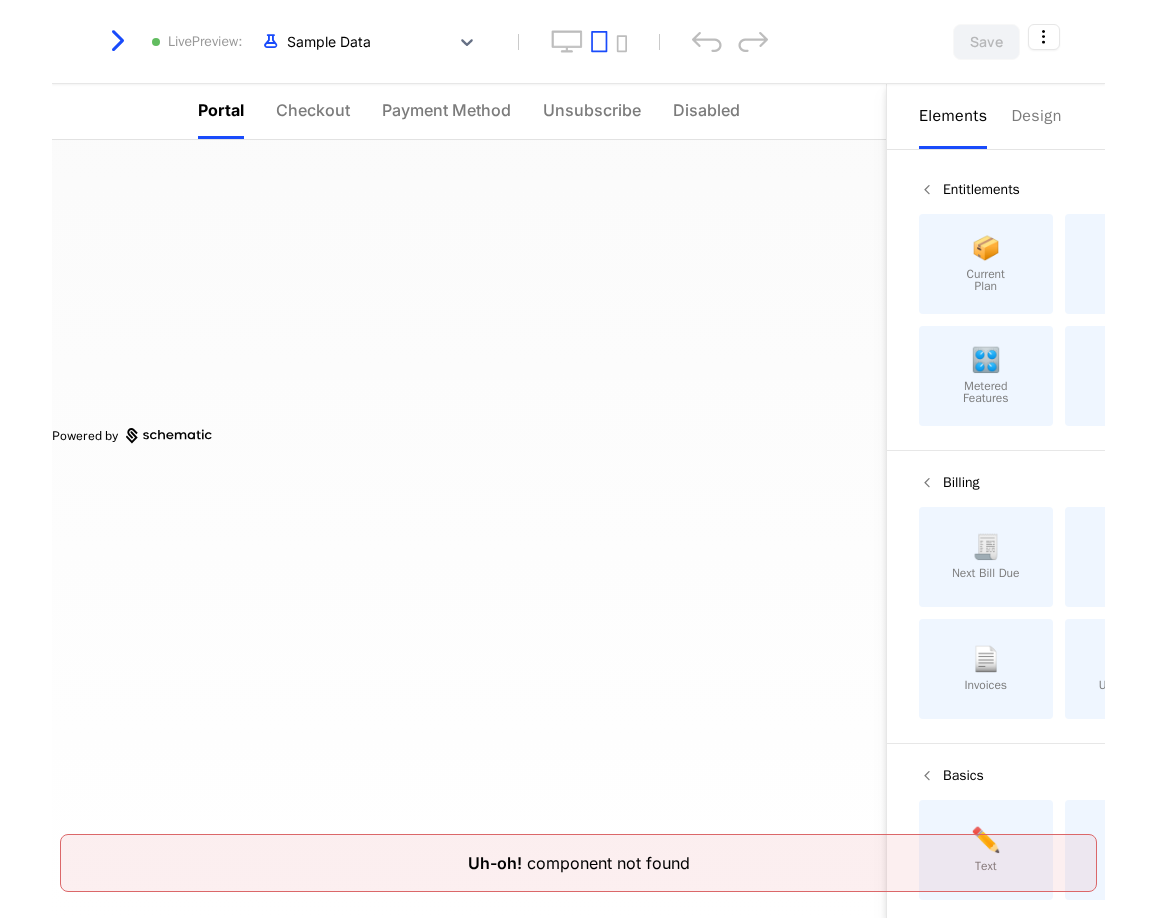 scroll, scrollTop: 0, scrollLeft: 0, axis: both 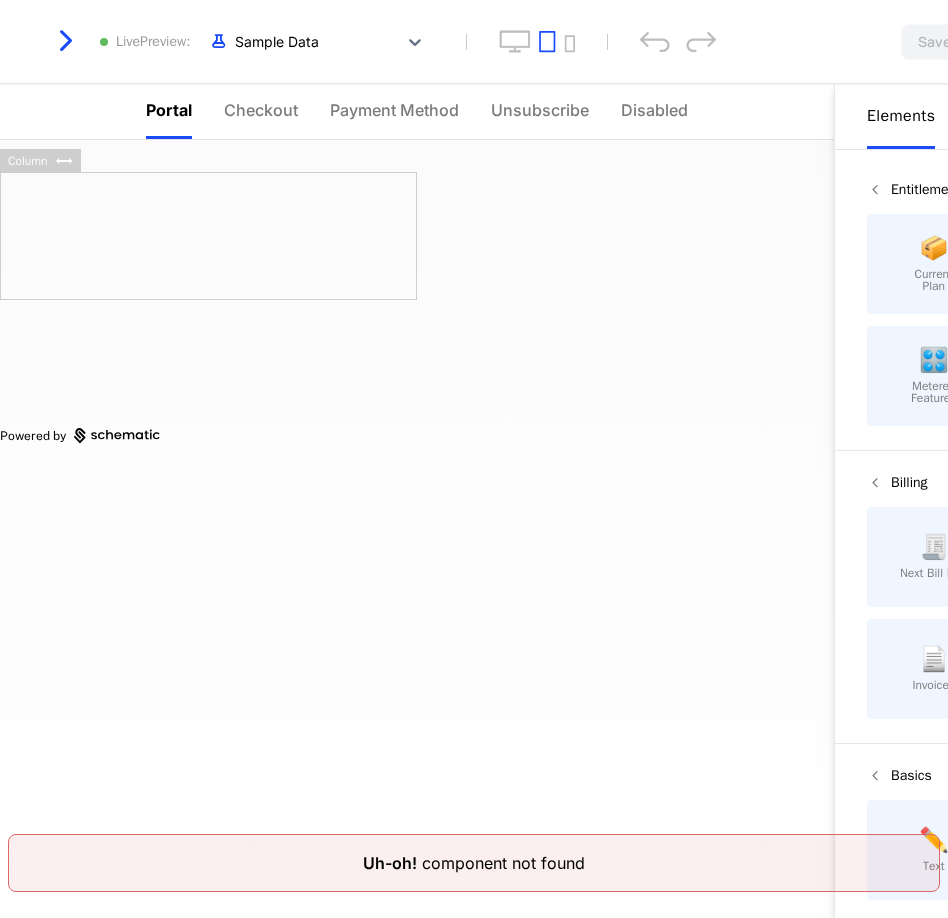 click at bounding box center (66, 41) 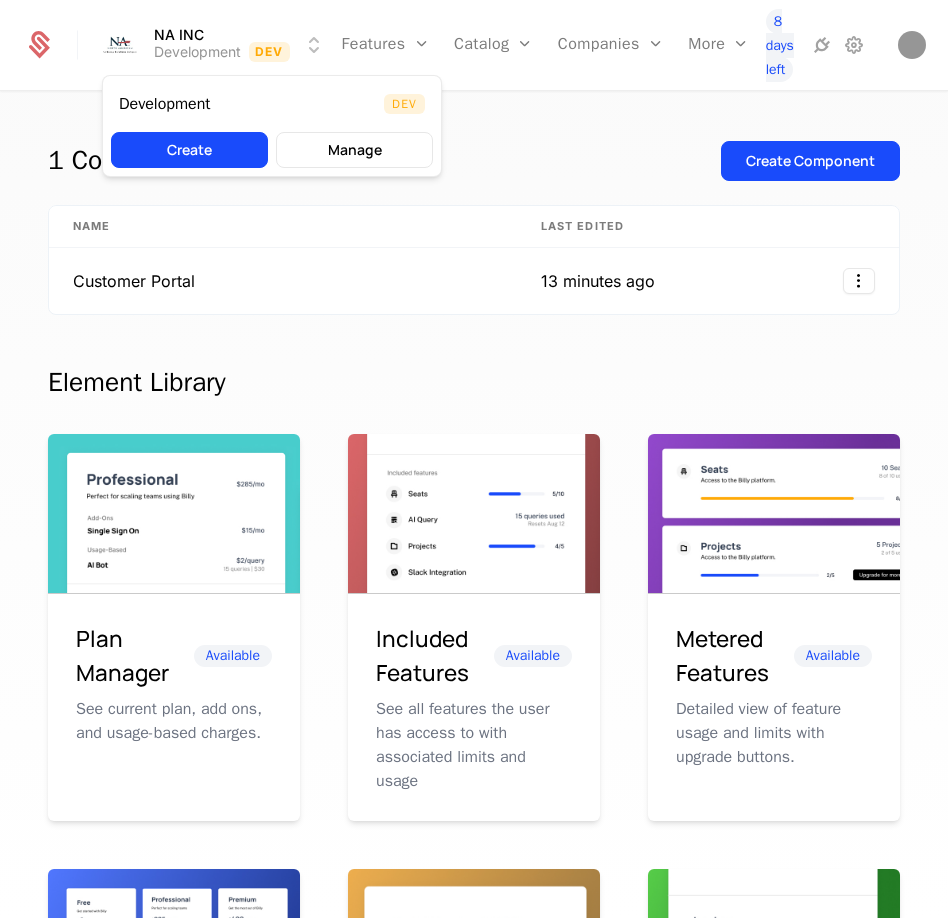 click on "NA INC Development Dev Features Features Flags Catalog Plans Add Ons Configuration Companies Companies Users More Events Components 8 days left 1 Component Create Component Name Last edited Customer Portal 13 minutes ago Element Library Plan Manager Available See current plan, add ons, and usage-based charges. Included Features Available See all features the user has access to with associated limits and usage Metered Features Available Detailed view of feature usage and limits with upgrade buttons. Plans Table Available Provide an intuitive upgrade path by surfacing current and live plans. Upcoming Bill Available See estimated upcoming bill based on current entitlements and usage. Invoices Available See a list of recent invoices sent to the user. Click to view detail. Payment Method Available See and easily edit current payment method on file. Usage Graphs Coming soon Show usage over time to surface usage trends. Public Pricing Page Coming soon
Best Viewed on Desktop mobile device .   Got it" at bounding box center [474, 459] 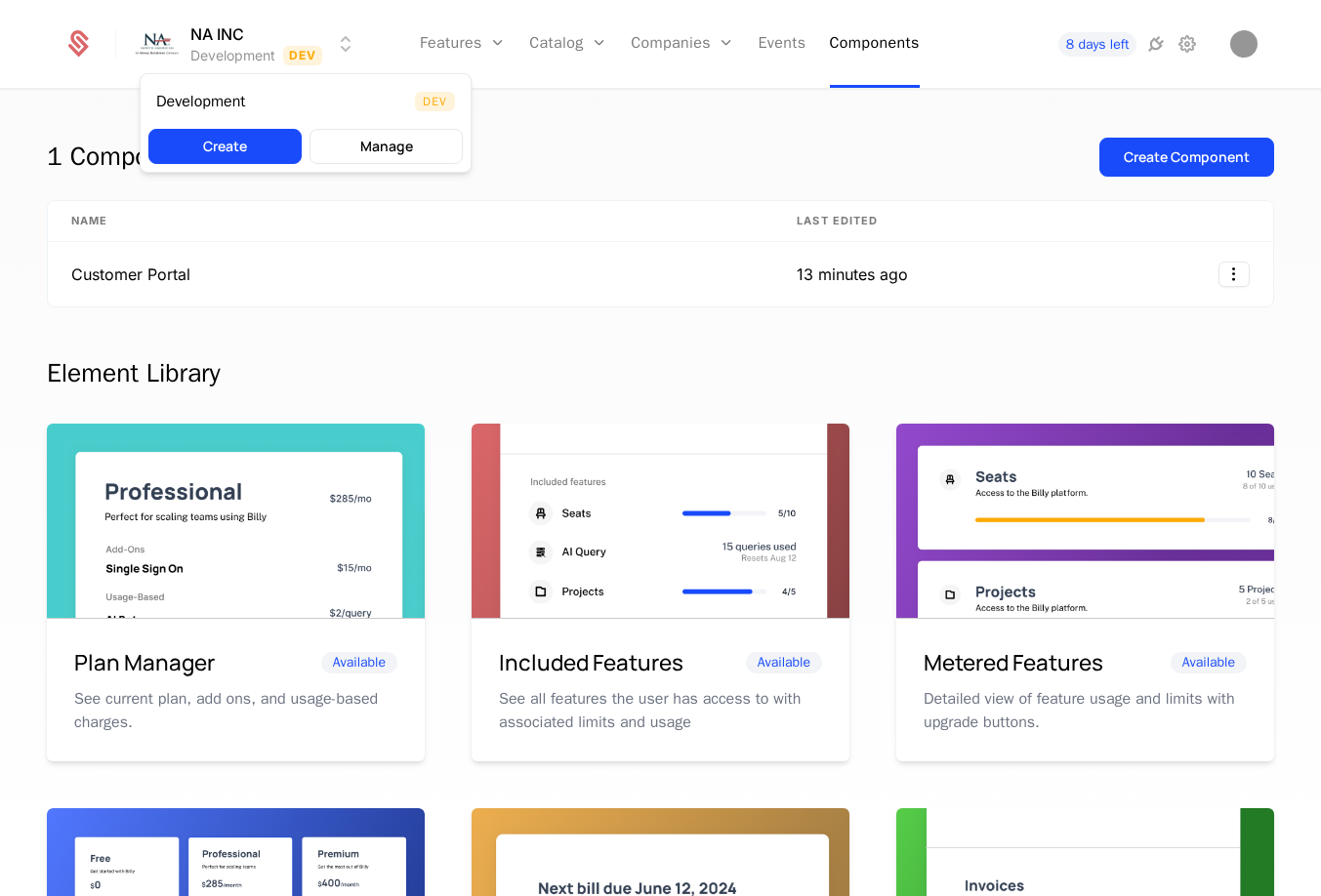 click on "NA INC Development Dev Features Features Flags Catalog Plans Add Ons Configuration Companies Companies Users Events Components 8 days left 1 Component Create Component Name Last edited Customer Portal 13 minutes ago Element Library Plan Manager Available See current plan, add ons, and usage-based charges. Included Features Available See all features the user has access to with associated limits and usage Metered Features Available Detailed view of feature usage and limits with upgrade buttons. Plans Table Available Provide an intuitive upgrade path by surfacing current and live plans. Upcoming Bill Available See estimated upcoming bill based on current entitlements and usage. Invoices Available See a list of recent invoices sent to the user. Click to view detail. Payment Method Available See and easily edit current payment method on file. Usage Graphs Coming soon Show usage over time to surface usage trends. Public Pricing Page Coming soon Embed a fully feature pricing table on your marketing site." at bounding box center (660, 448) 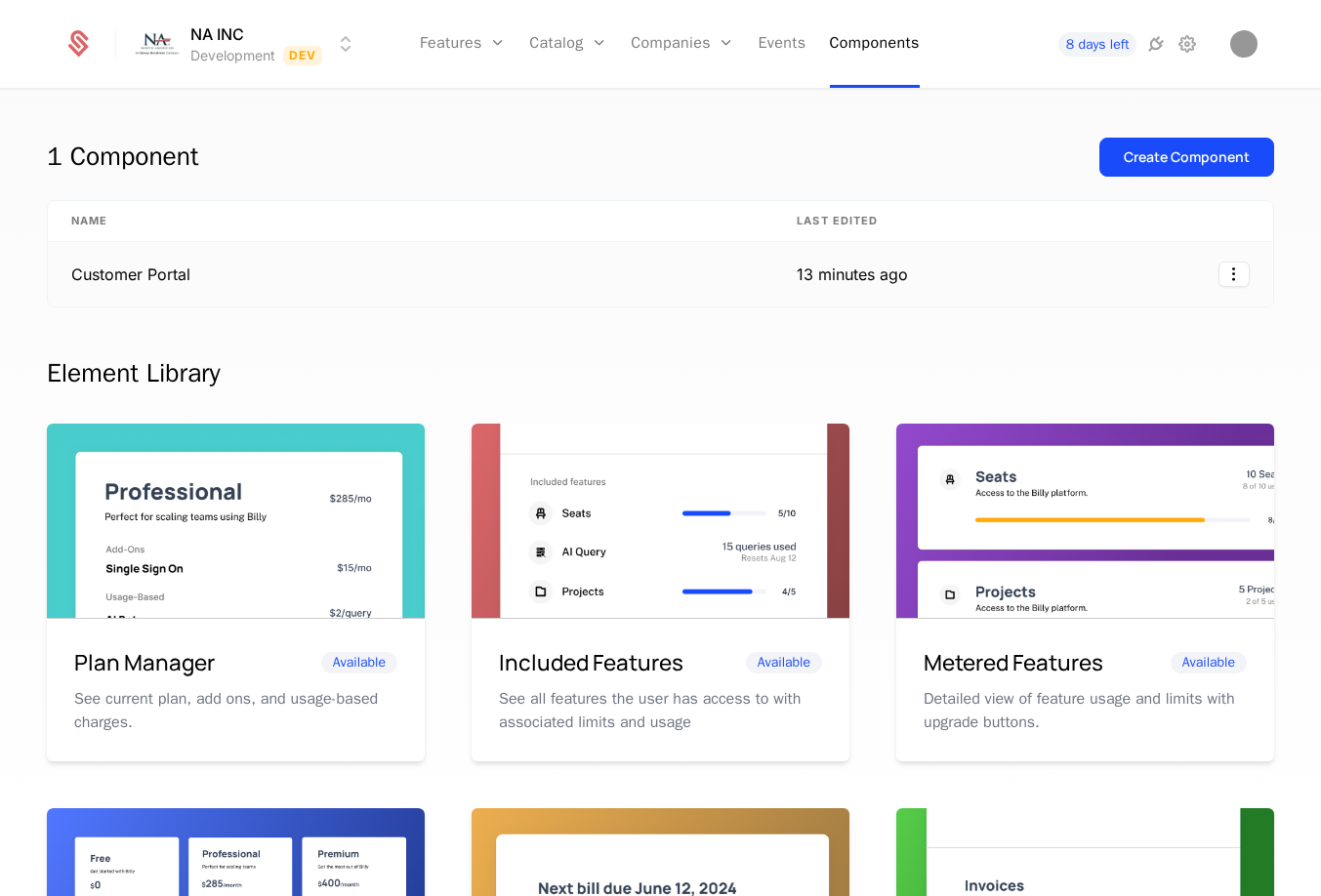 click on "Customer Portal" at bounding box center [410, 274] 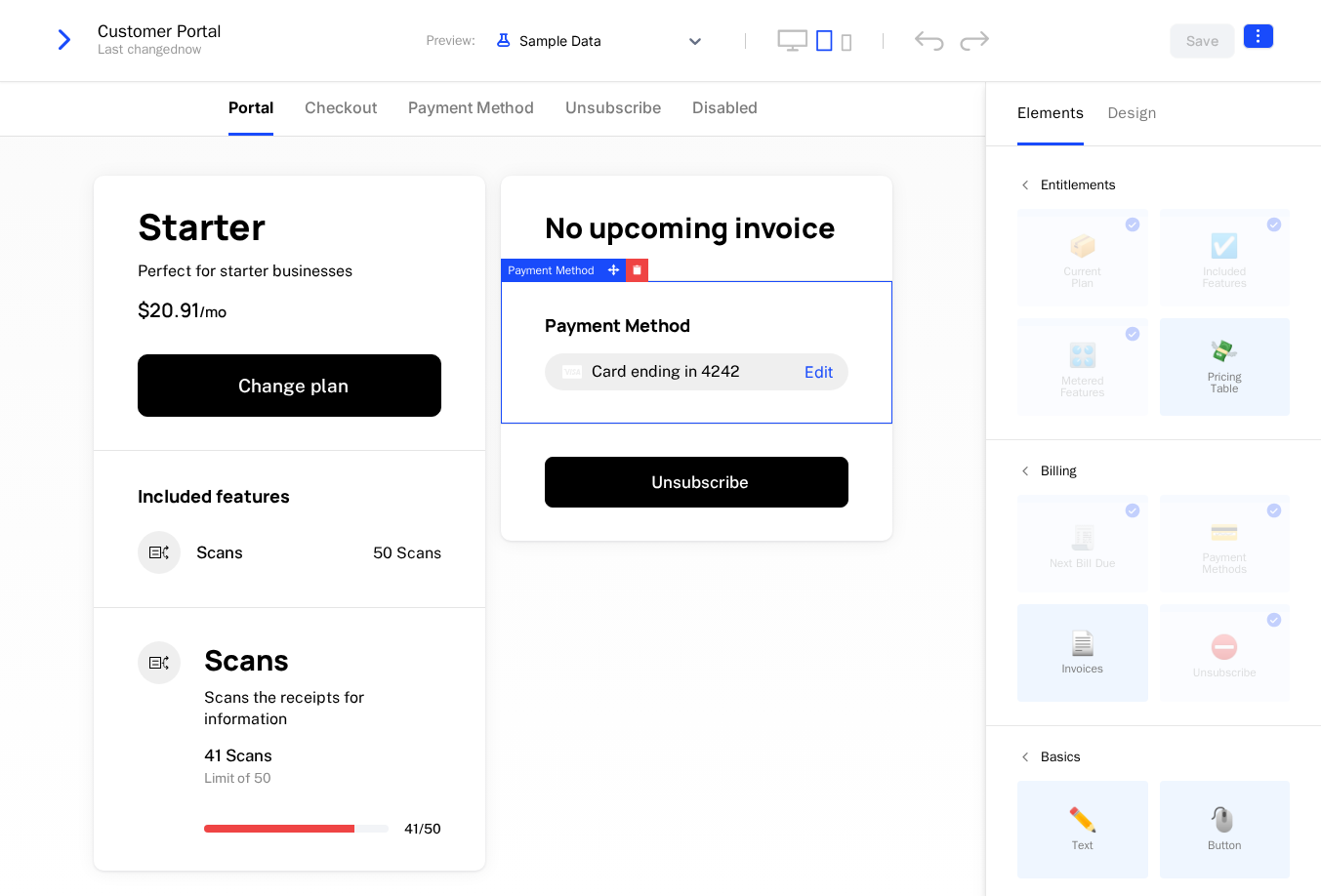 click on "NA INC Development Dev Features Features Flags Catalog Plans Add Ons Configuration Companies Companies Users Events Components 8 days left Customer Portal Last changed  now Preview: Sample Data Save Portal Checkout Payment Method Unsubscribe Disabled Starter Perfect for starter businesses $20.91 / mo Change plan Included features Scans 50   Scans Scans Scans the receipts for information 41   Scans Limit of 50 41 / 50 No upcoming invoice Payment Method Card ending in   4242 Edit Unsubscribe Powered by   Elements Design Entitlements 📦 Current Plan This component can only be used once ☑️ Included Features This component can only be used once 🎛️ Metered Features This component can only be used once 💸 Pricing Table Billing 🧾 Next Bill Due This component can only be used once 💳 Payment Methods This component can only be used once 📄 Invoices ⛔️ Unsubscribe This component can only be used once Basics ✏️ Text 🖱️ Button Payment Method
Best Viewed on Desktop ." at bounding box center [660, 448] 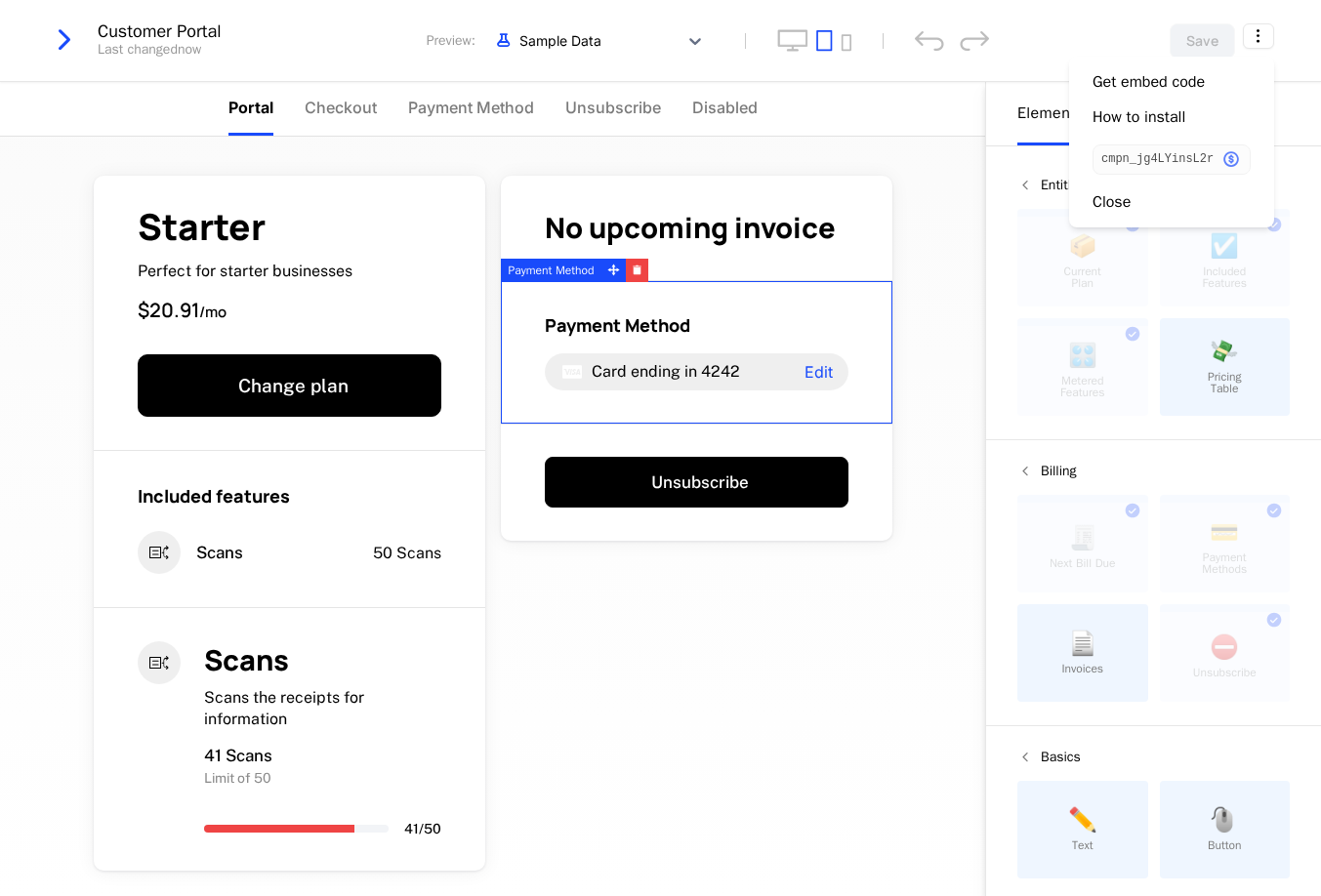 click on "cmpn_jg4LYinsL2r" at bounding box center [1172, 159] 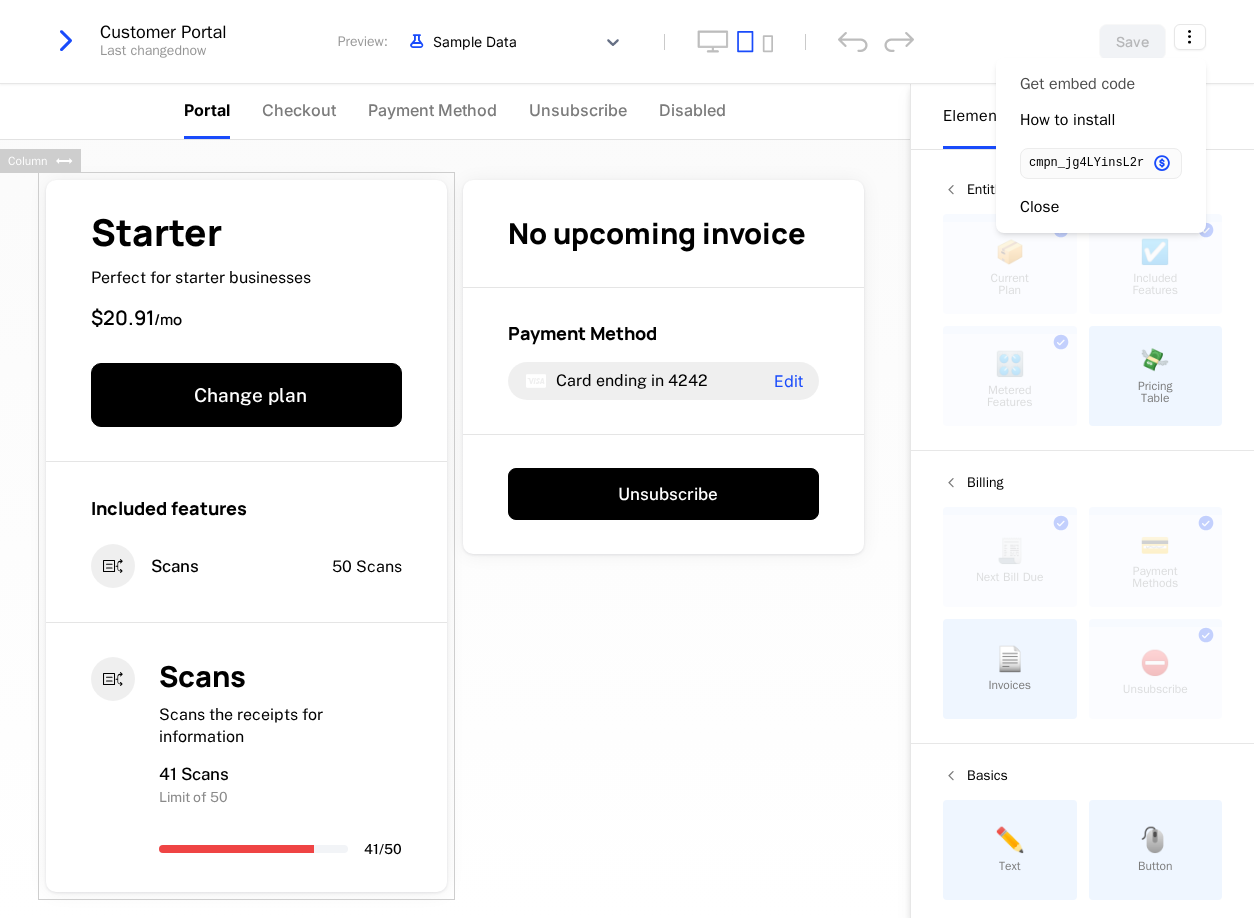 click on "Get embed code" at bounding box center [1077, 84] 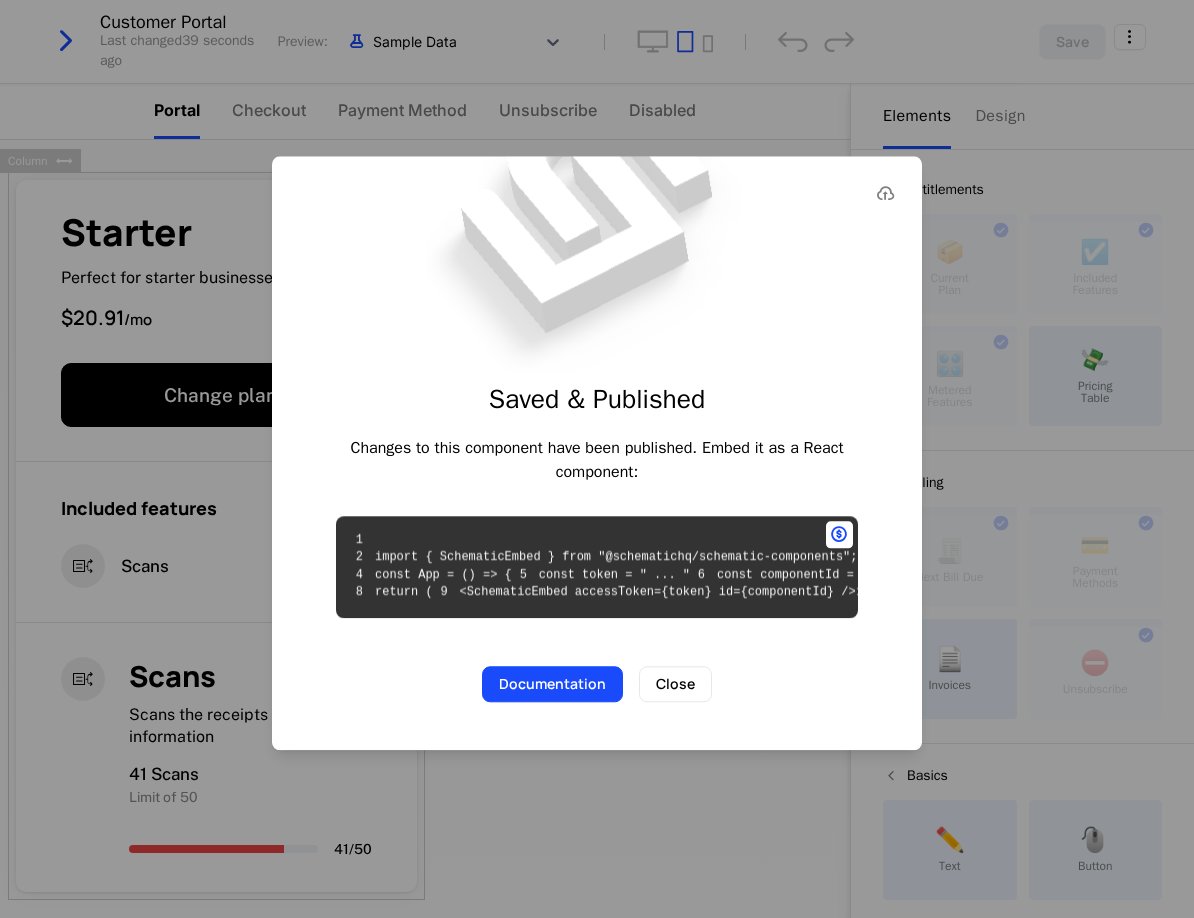 drag, startPoint x: 685, startPoint y: 743, endPoint x: 698, endPoint y: 708, distance: 37.336308 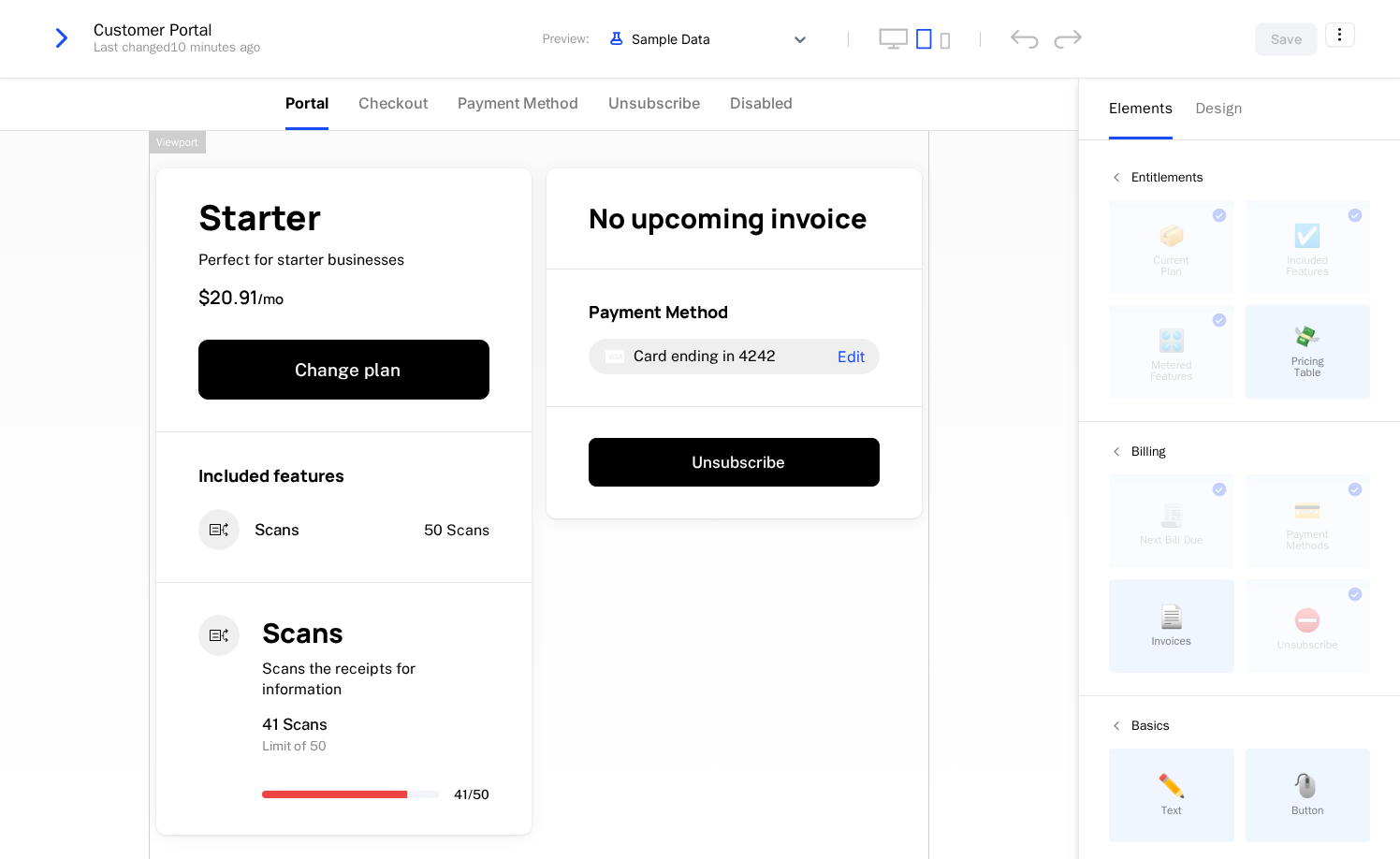 click at bounding box center [69, 38] 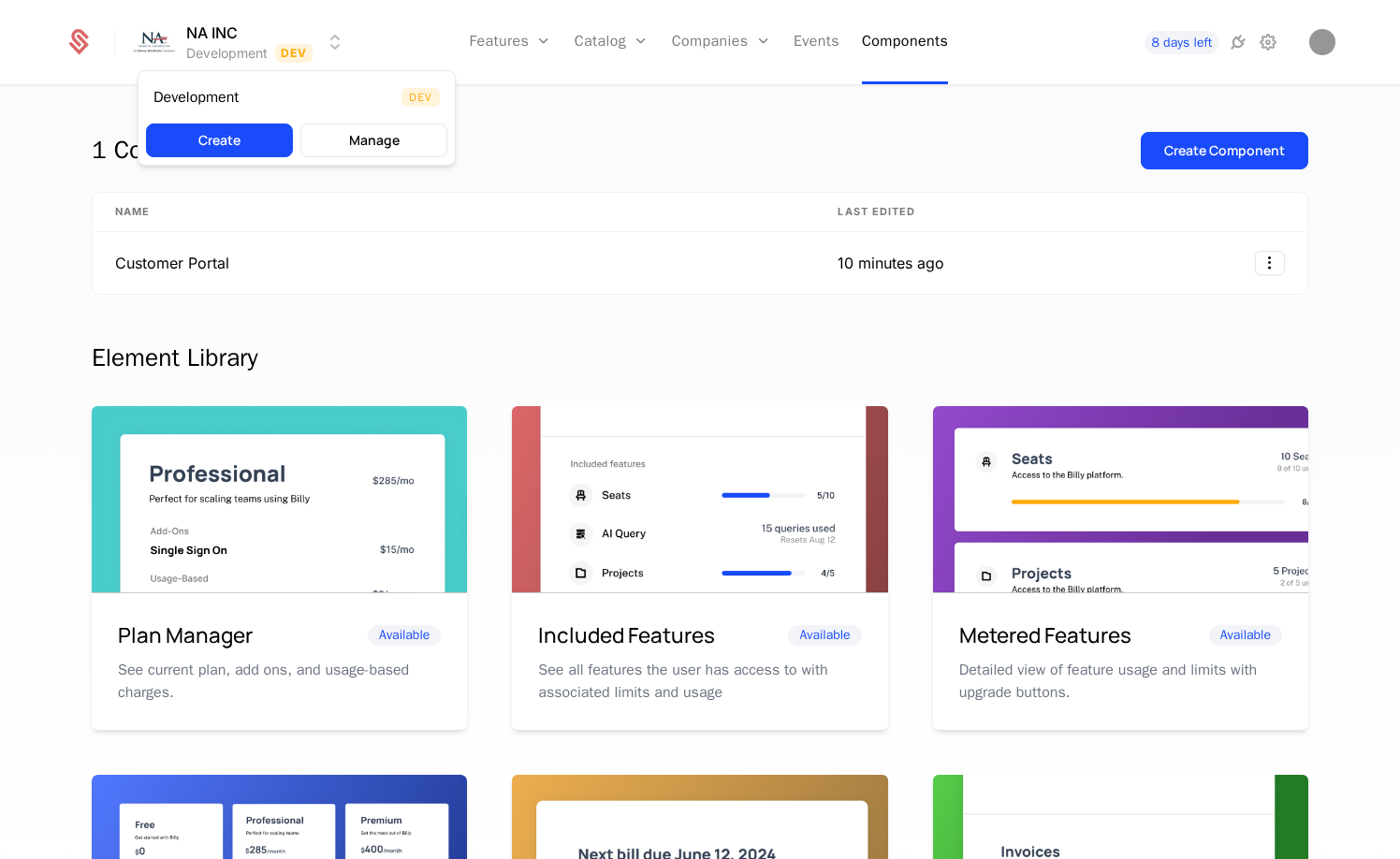 click on "NA INC Development Dev Features Features Flags Catalog Plans Add Ons Configuration Companies Companies Users Events Components 8 days left 1 Component Create Component Name Last edited Customer Portal 10 minutes ago Element Library Plan Manager Available See current plan, add ons, and usage-based charges. Included Features Available See all features the user has access to with associated limits and usage Metered Features Available Detailed view of feature usage and limits with upgrade buttons. Plans Table Available Provide an intuitive upgrade path by surfacing current and live plans. Upcoming Bill Available See estimated upcoming bill based on current entitlements and usage. Invoices Available See a list of recent invoices sent to the user. Click to view detail. Payment Method Available See and easily edit current payment method on file. Usage Graphs Coming soon Show usage over time to surface usage trends. Public Pricing Page Coming soon Embed a fully feature pricing table on your marketing site." at bounding box center (700, 430) 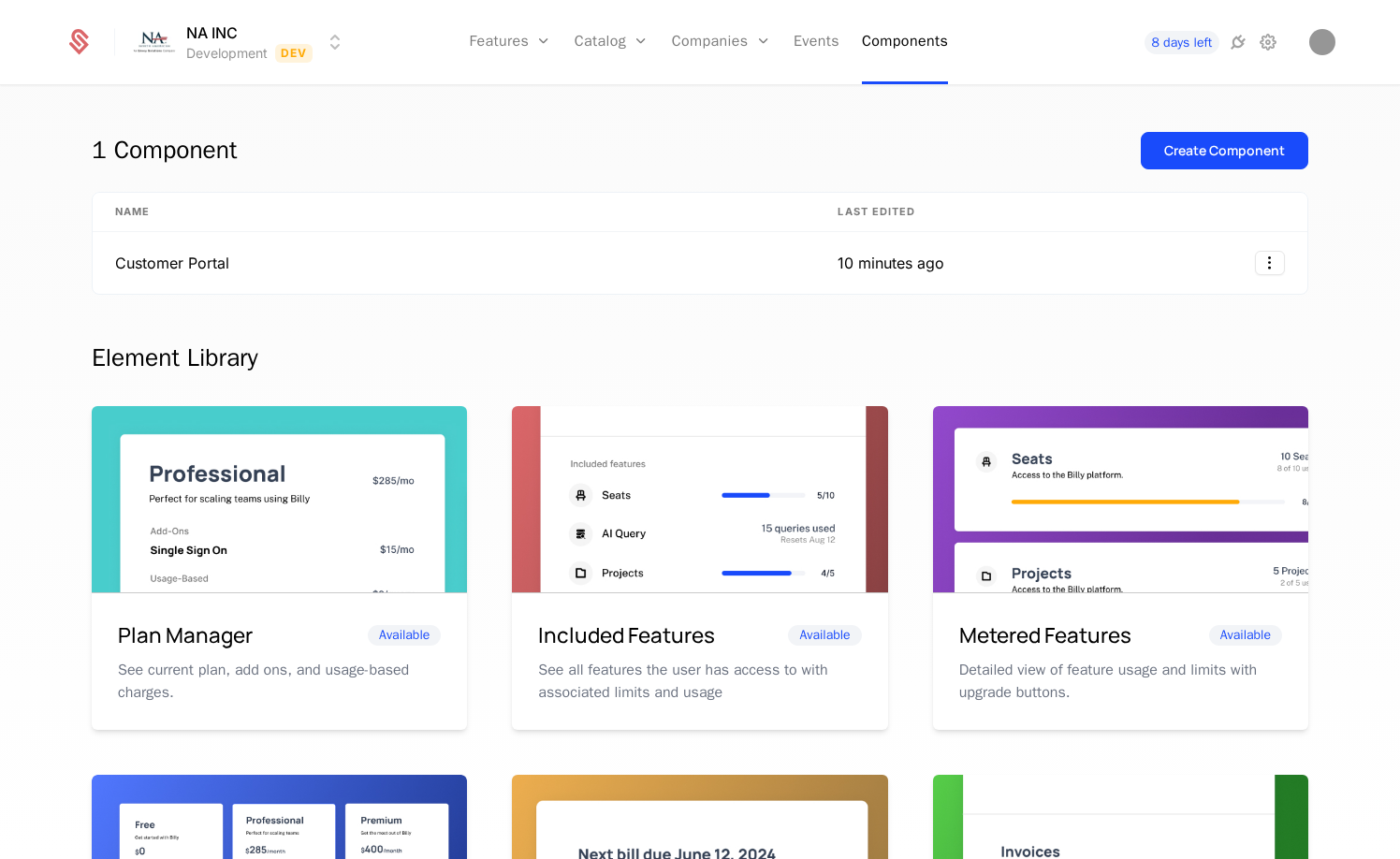 click 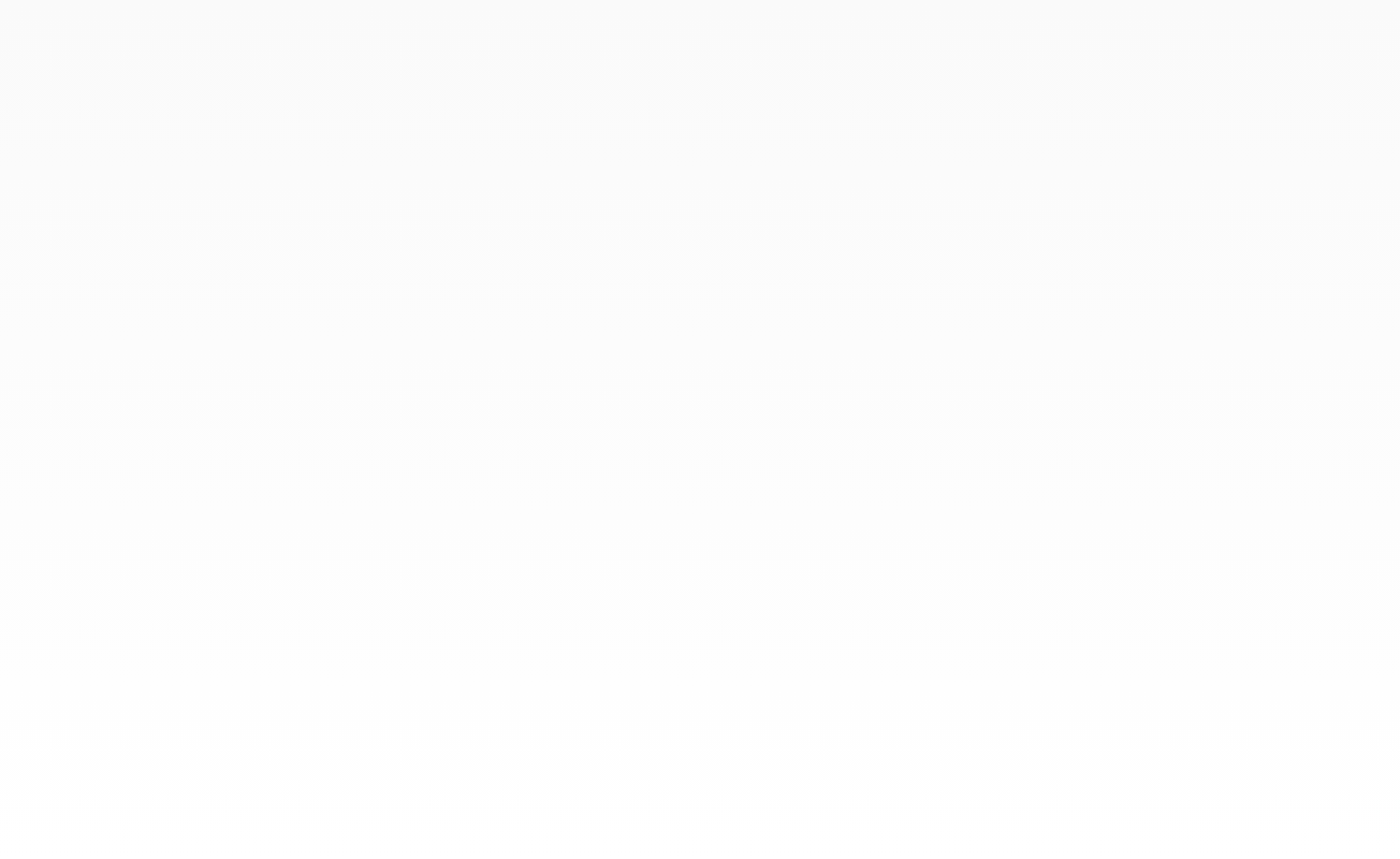 scroll, scrollTop: 0, scrollLeft: 0, axis: both 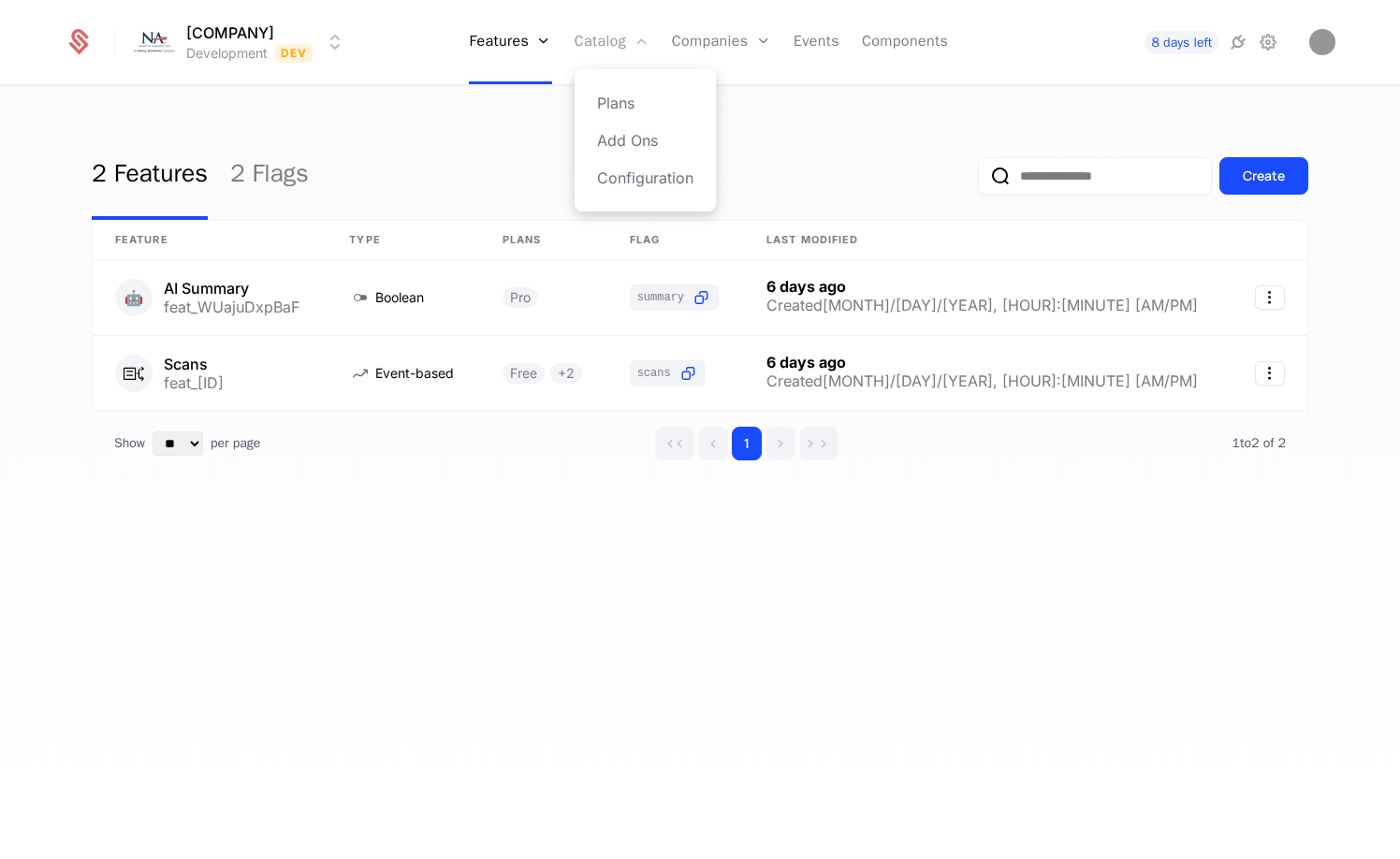 click on "Catalog" at bounding box center (612, 42) 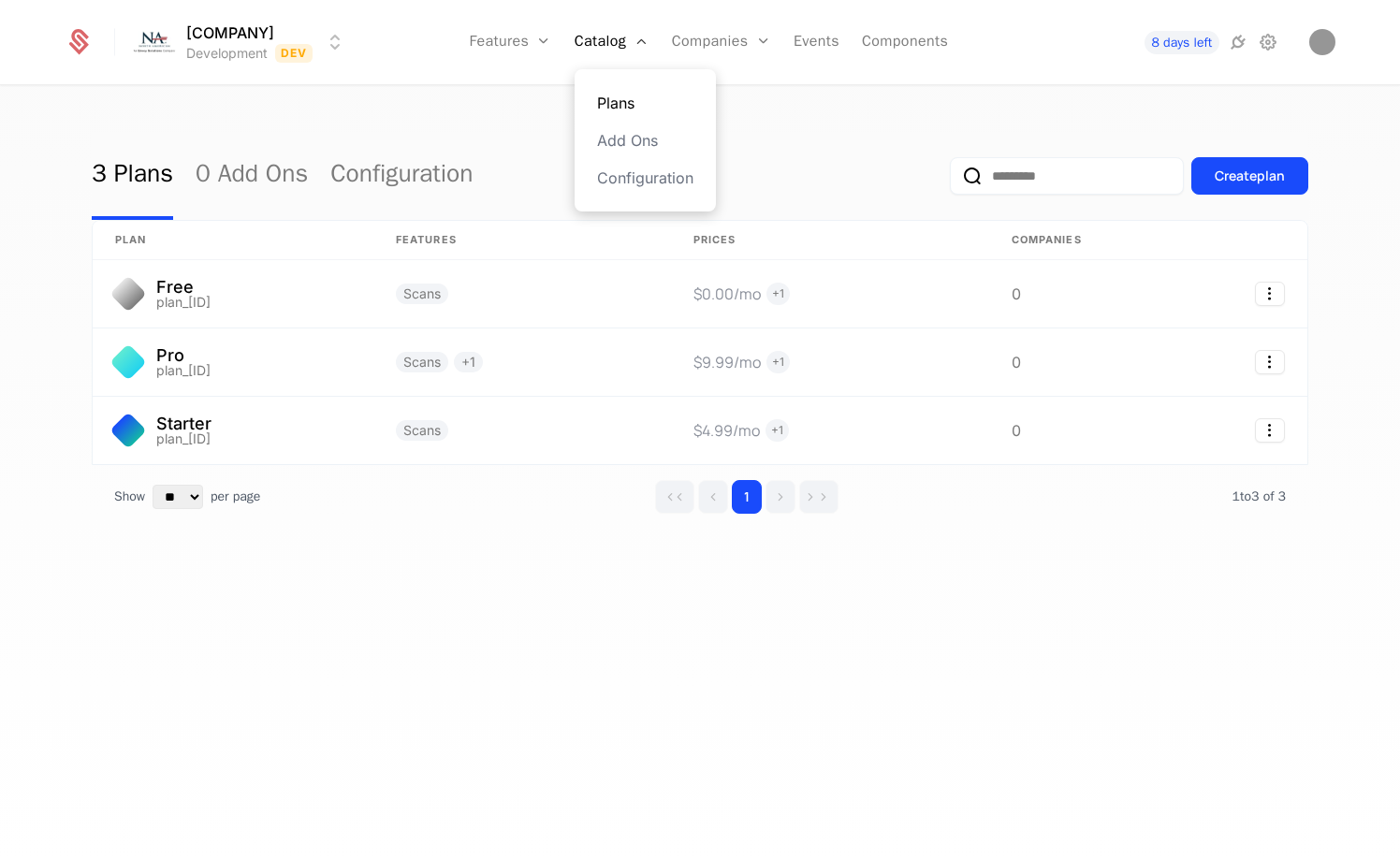 click on "Plans" at bounding box center [645, 103] 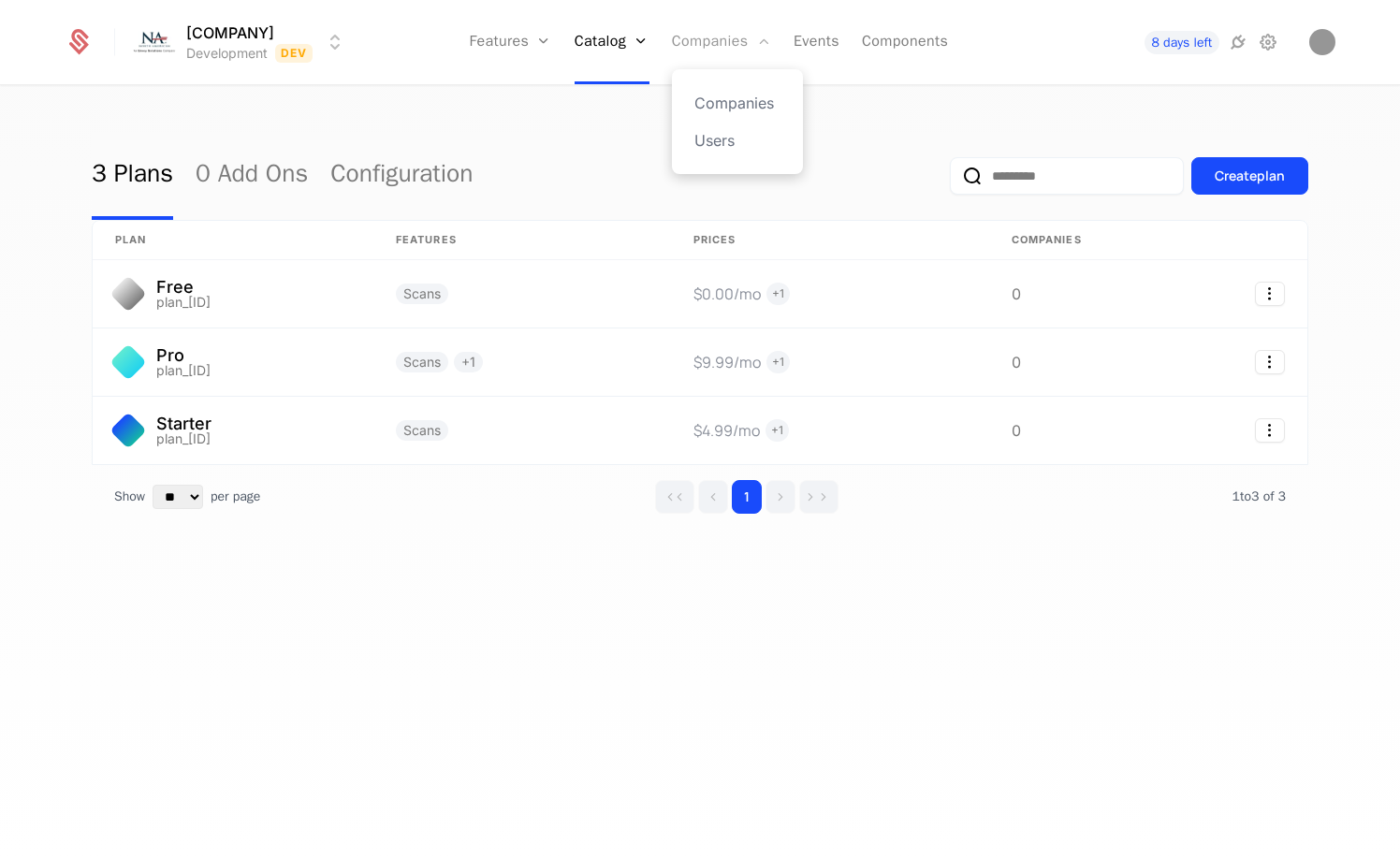 click at bounding box center (764, 41) 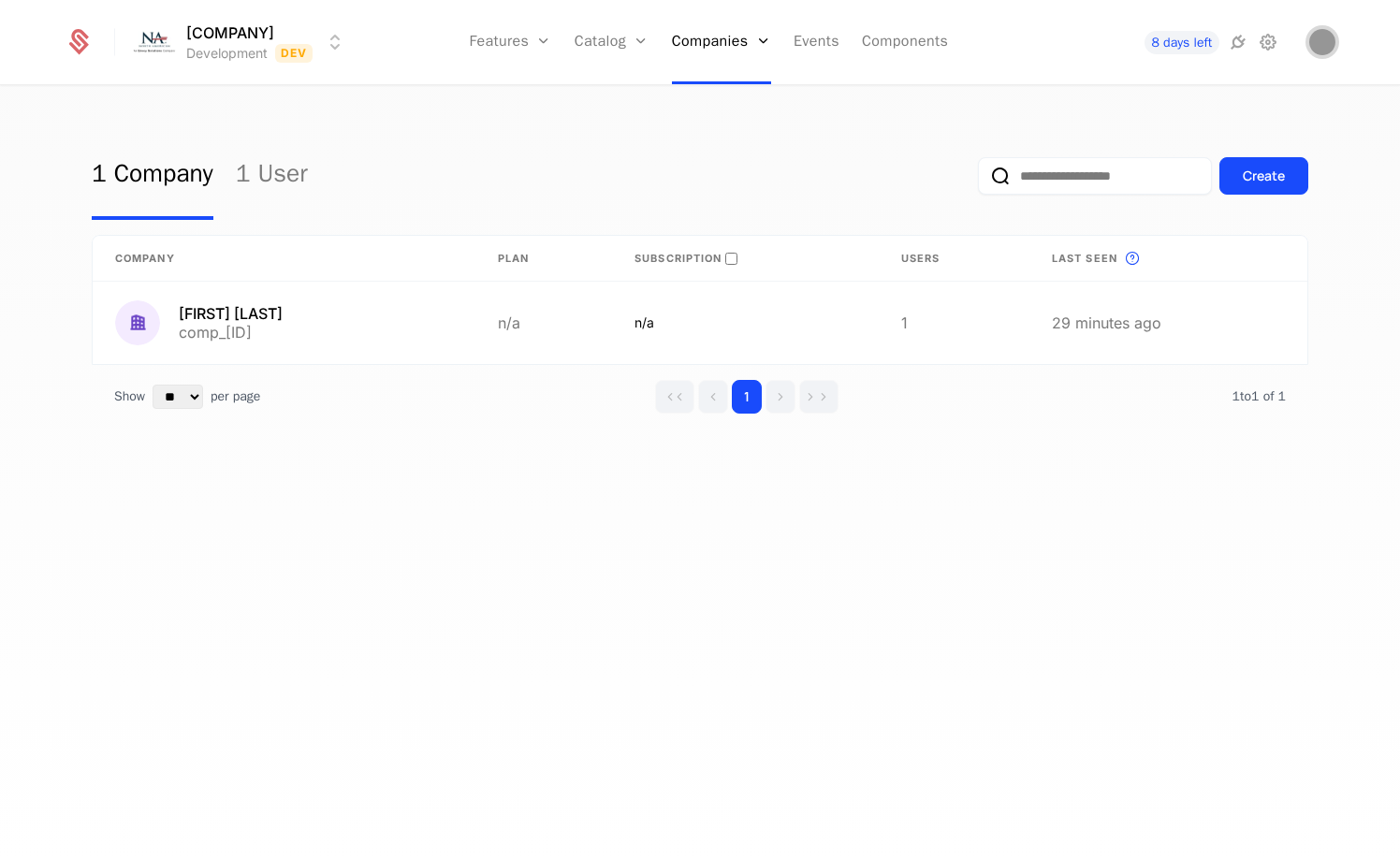 click at bounding box center [1322, 42] 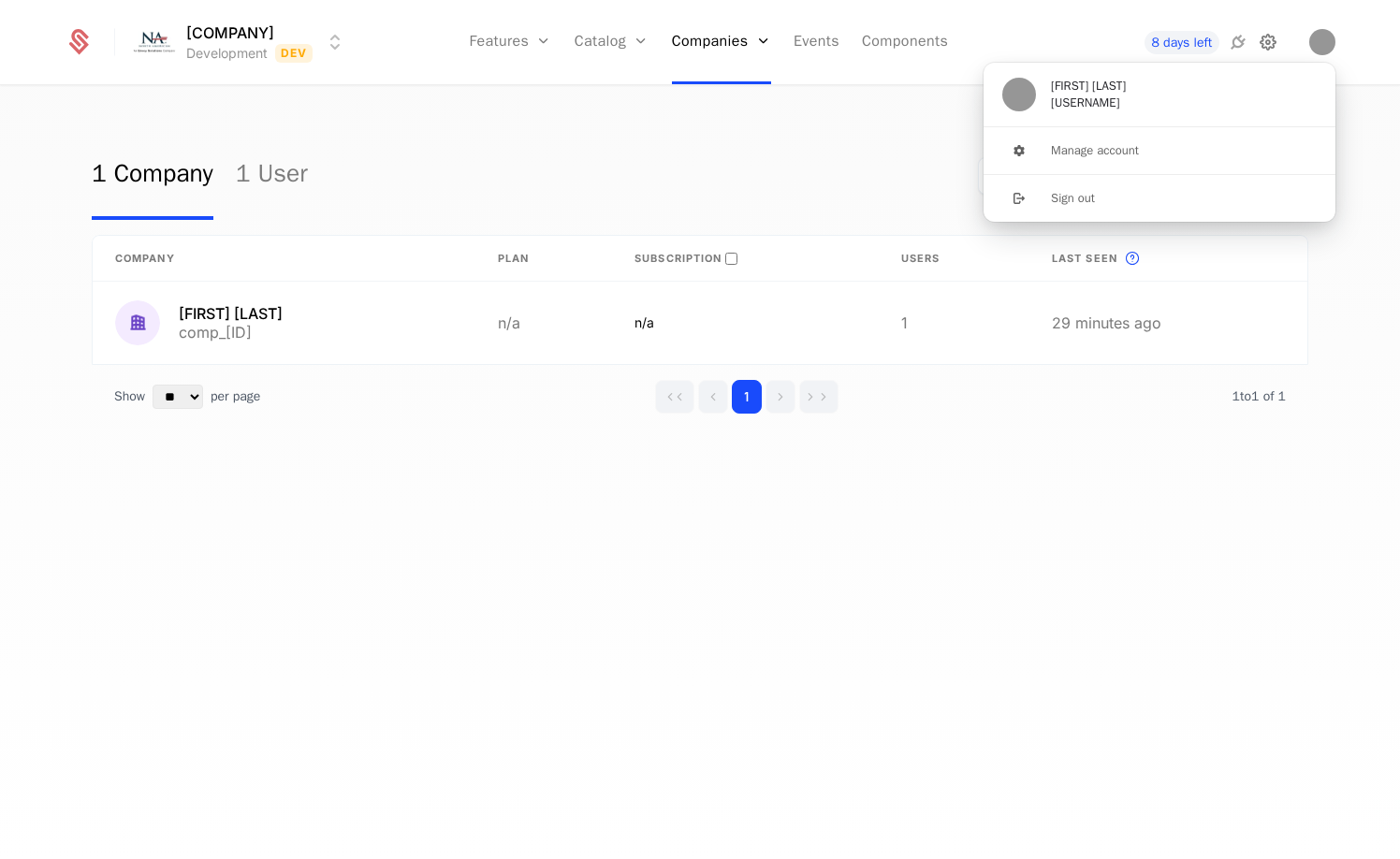 click at bounding box center (1268, 42) 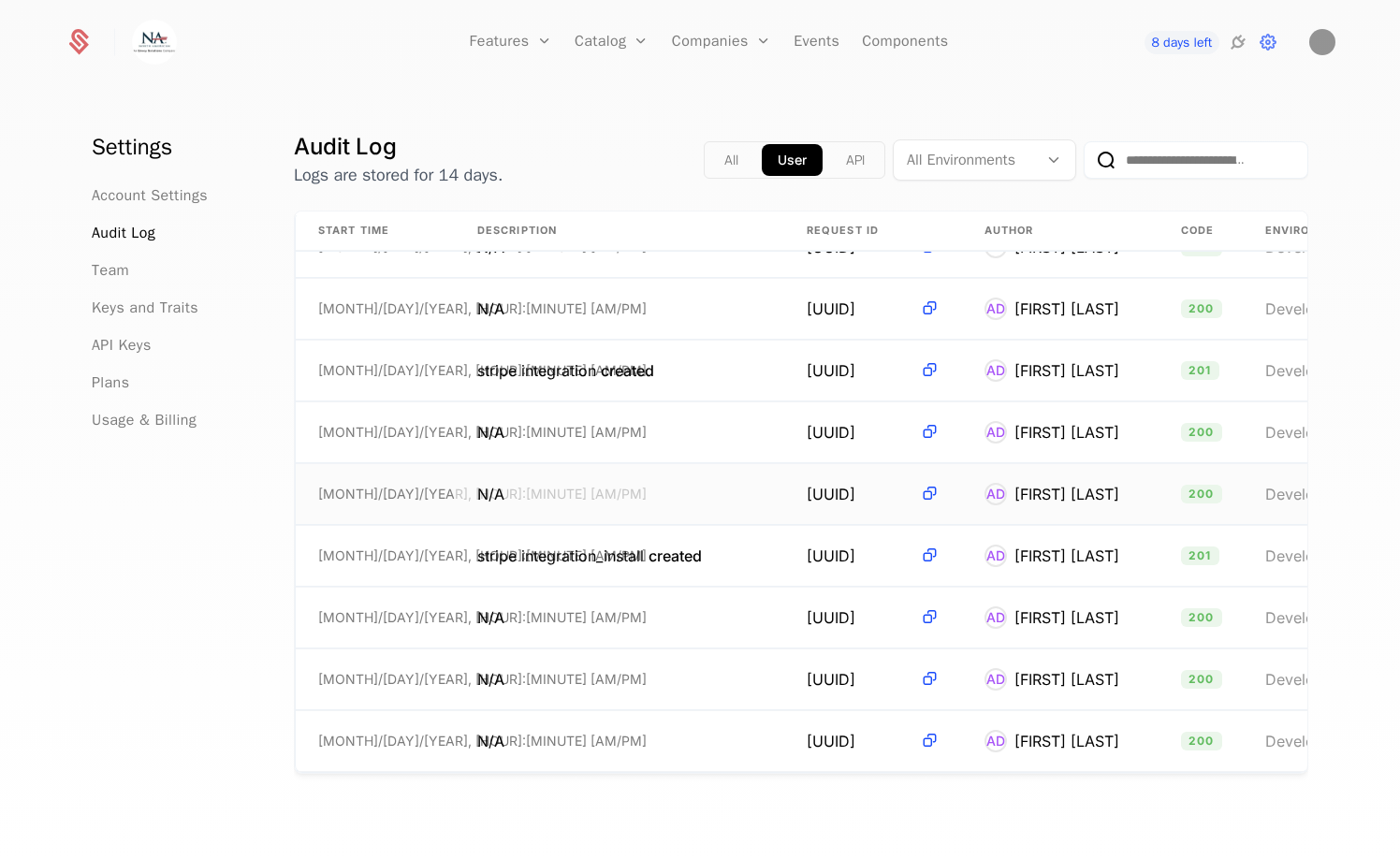 scroll, scrollTop: 10102, scrollLeft: 0, axis: vertical 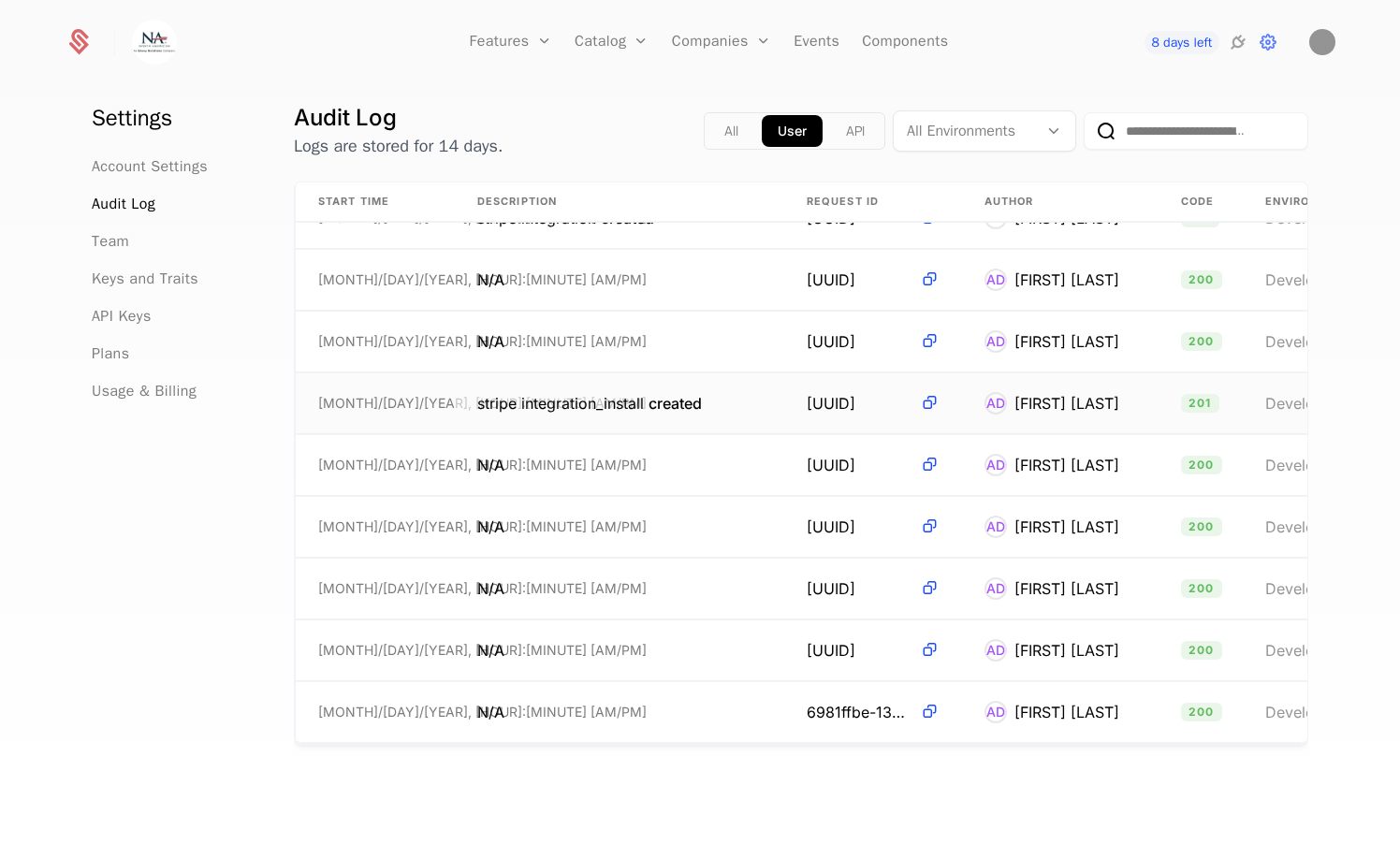click on "stripe integration created" at bounding box center [620, 403] 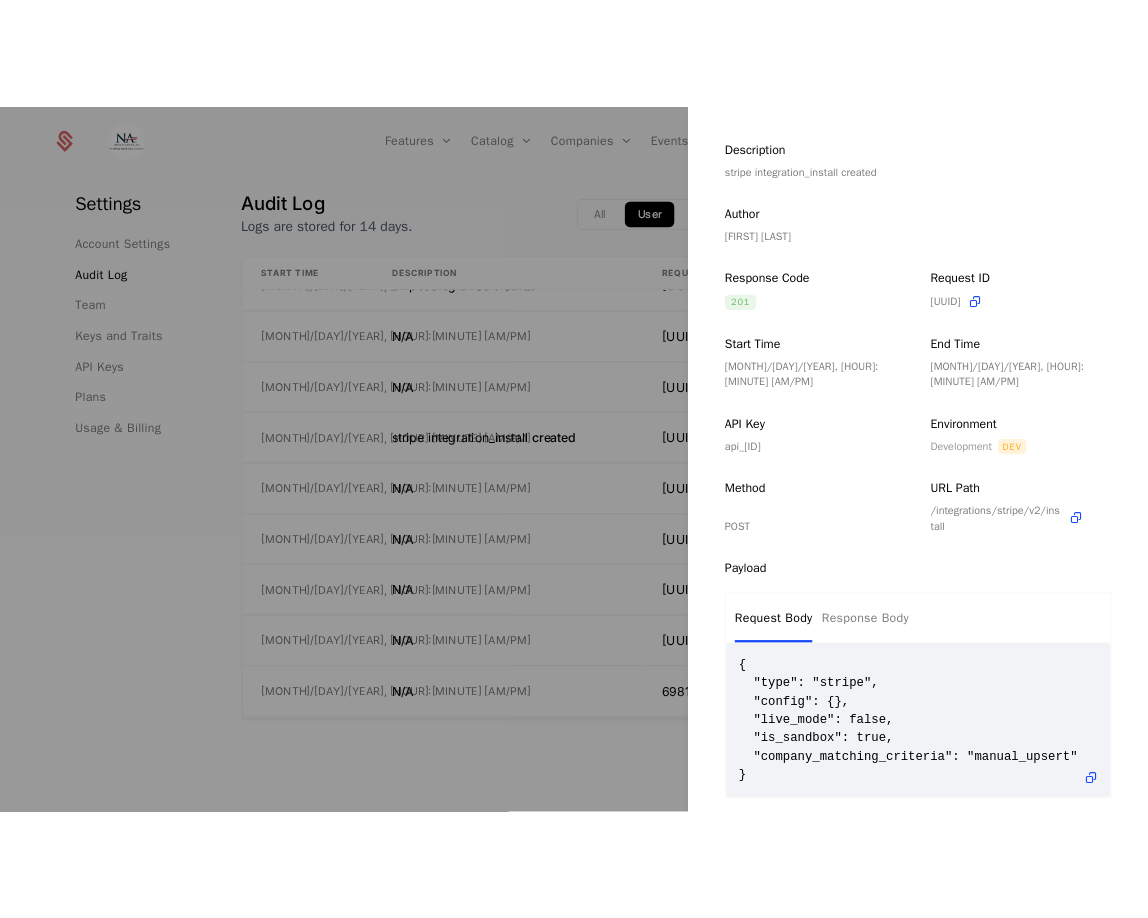 scroll, scrollTop: 131, scrollLeft: 0, axis: vertical 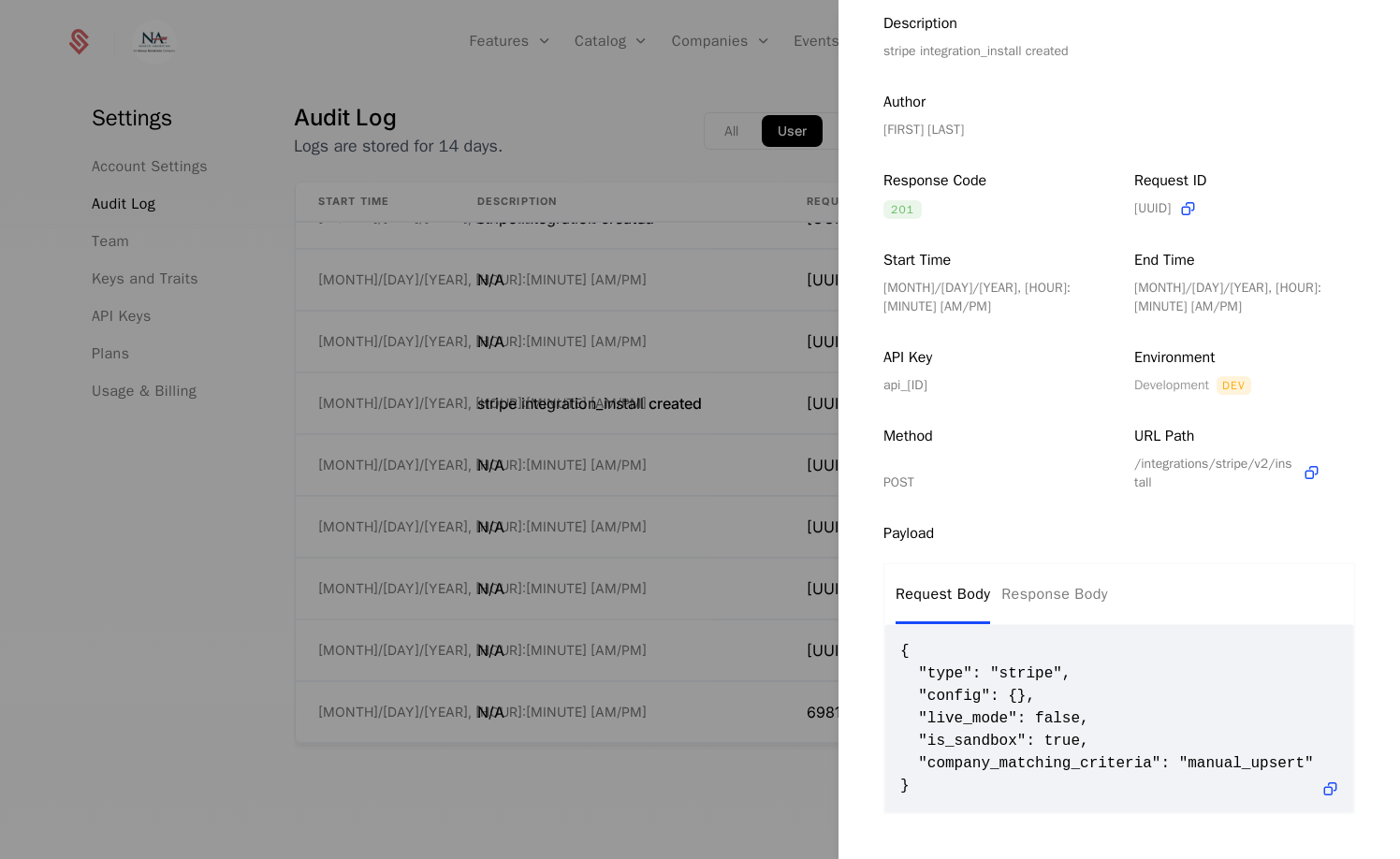 click at bounding box center (700, 430) 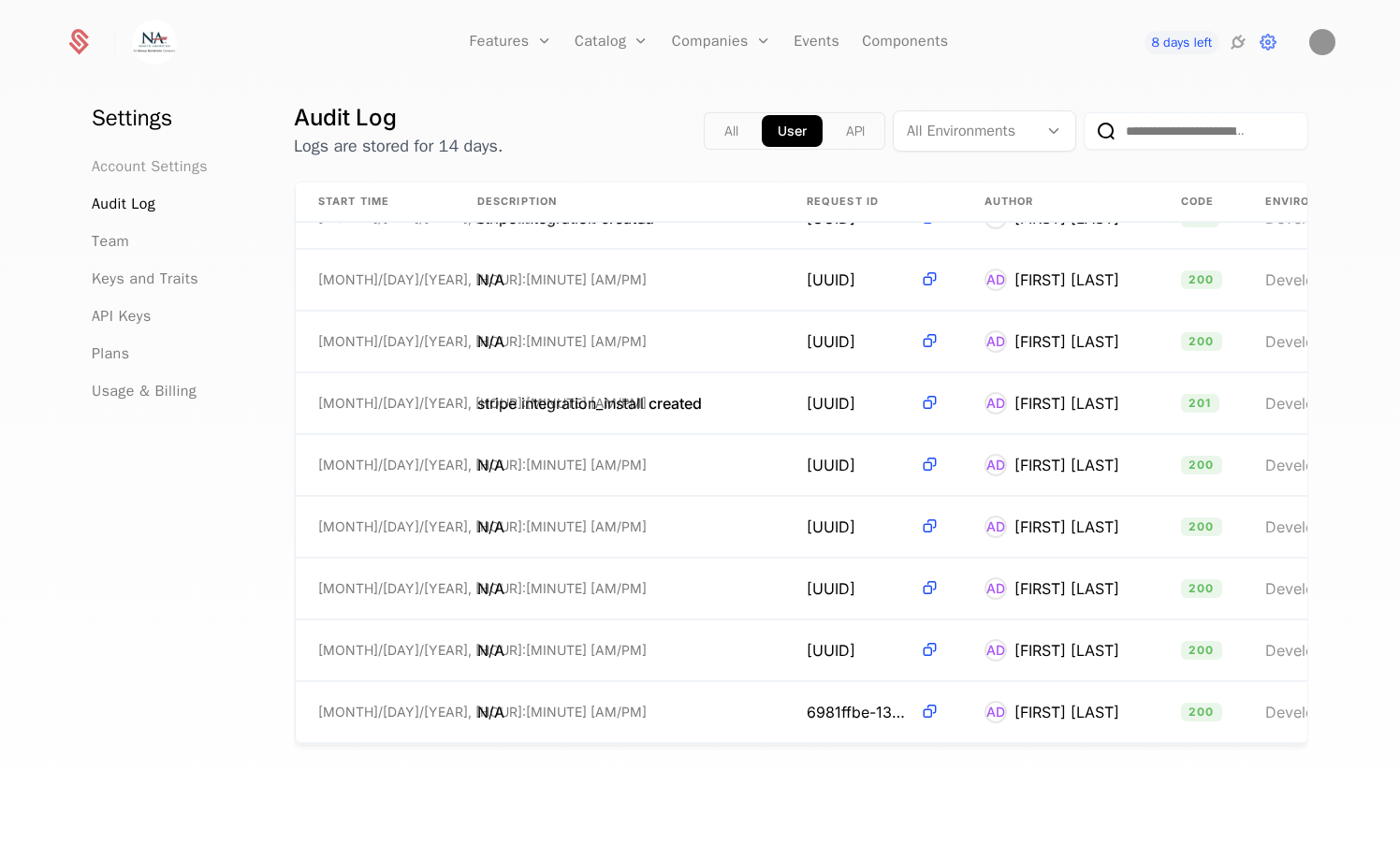 click on "Account Settings" at bounding box center (150, 167) 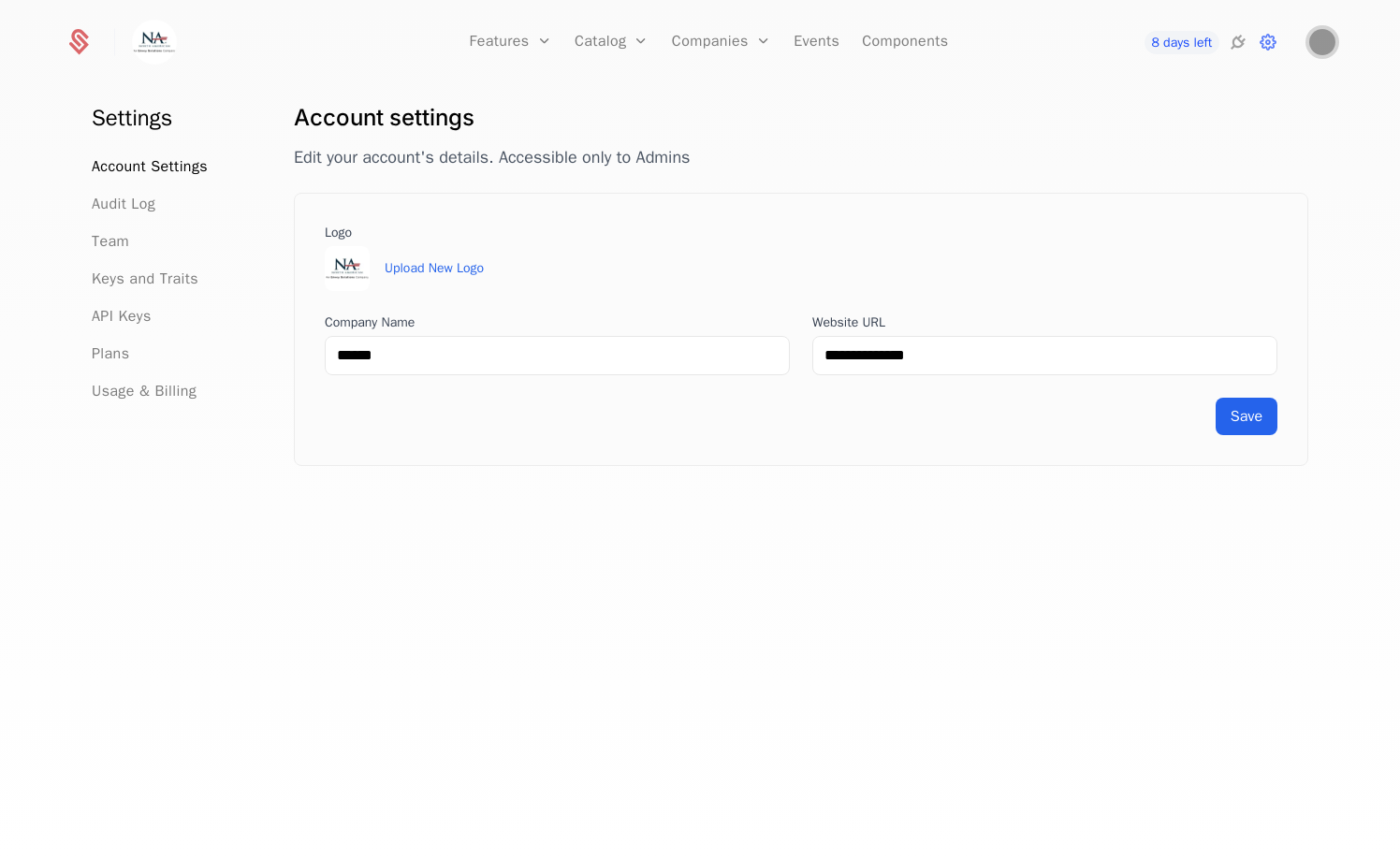 click at bounding box center [1322, 42] 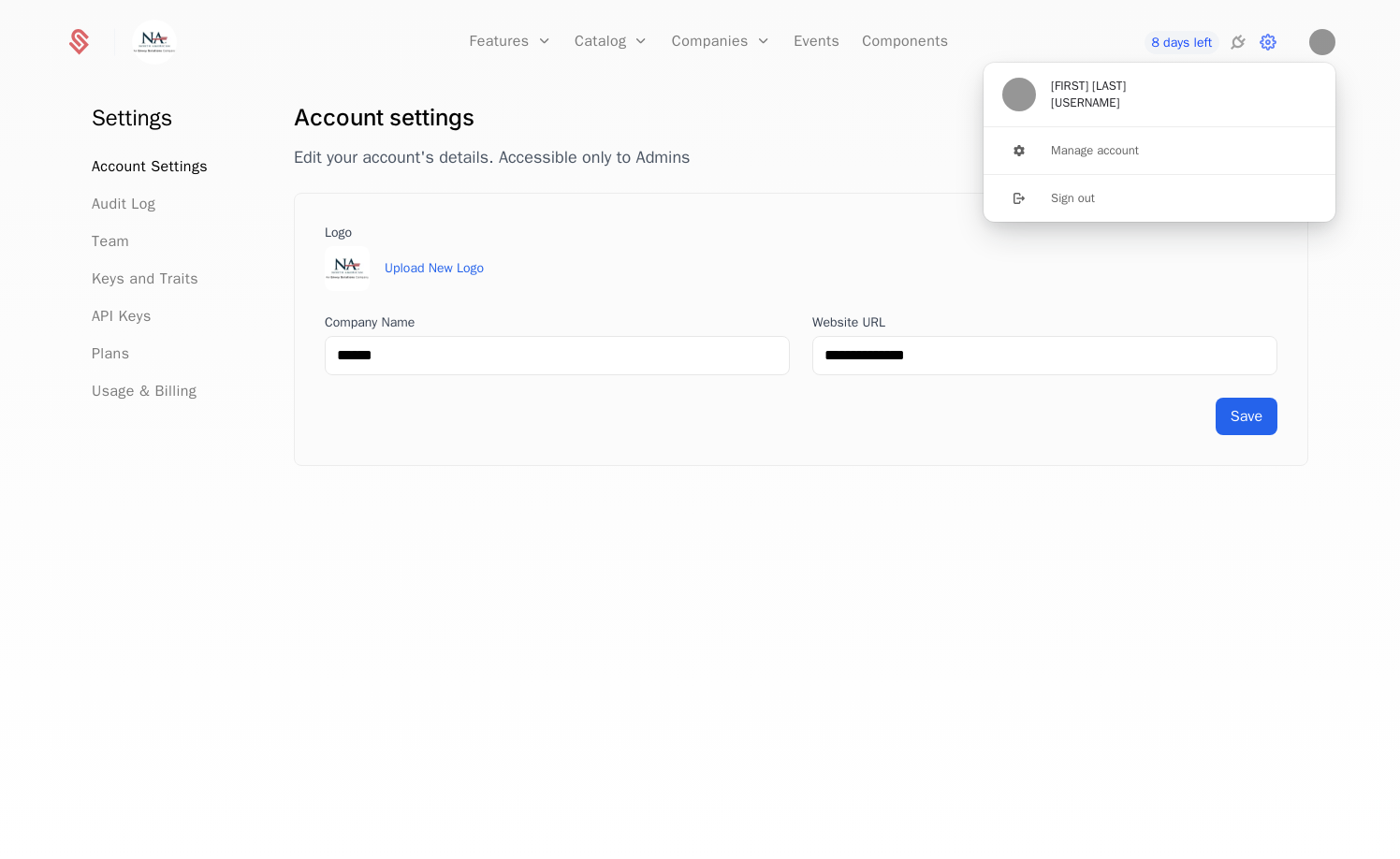 click at bounding box center [1019, 95] 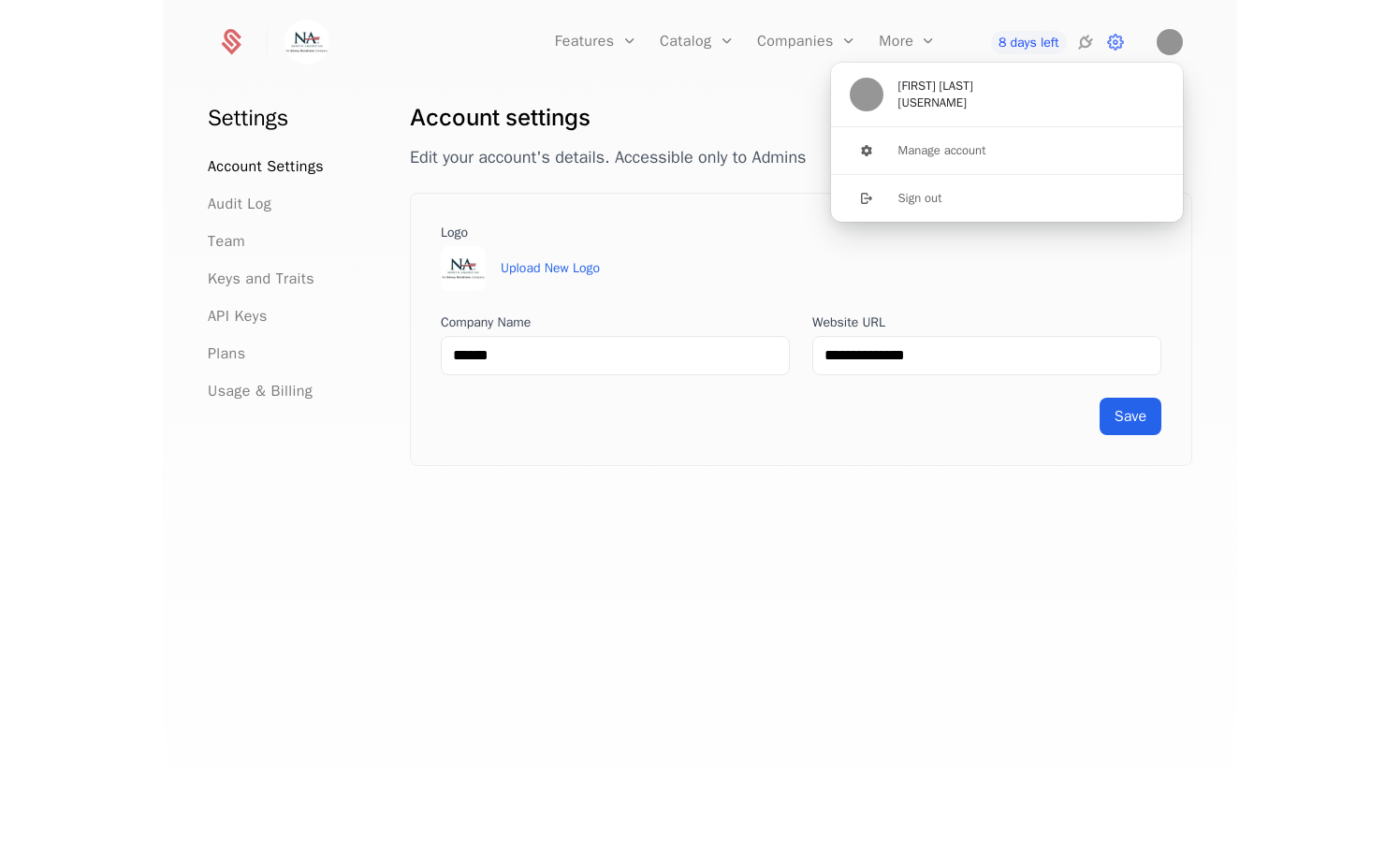 scroll, scrollTop: 28, scrollLeft: 0, axis: vertical 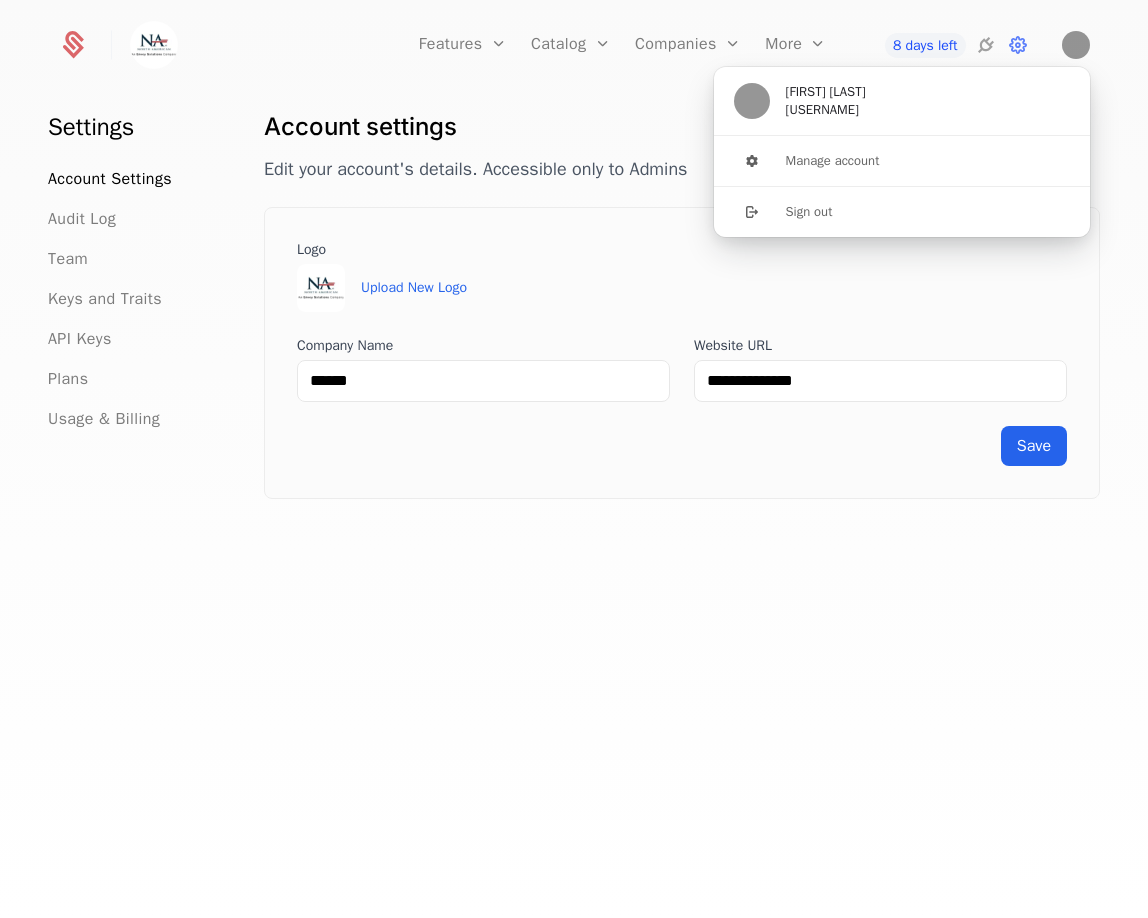 click on "**********" at bounding box center (574, 511) 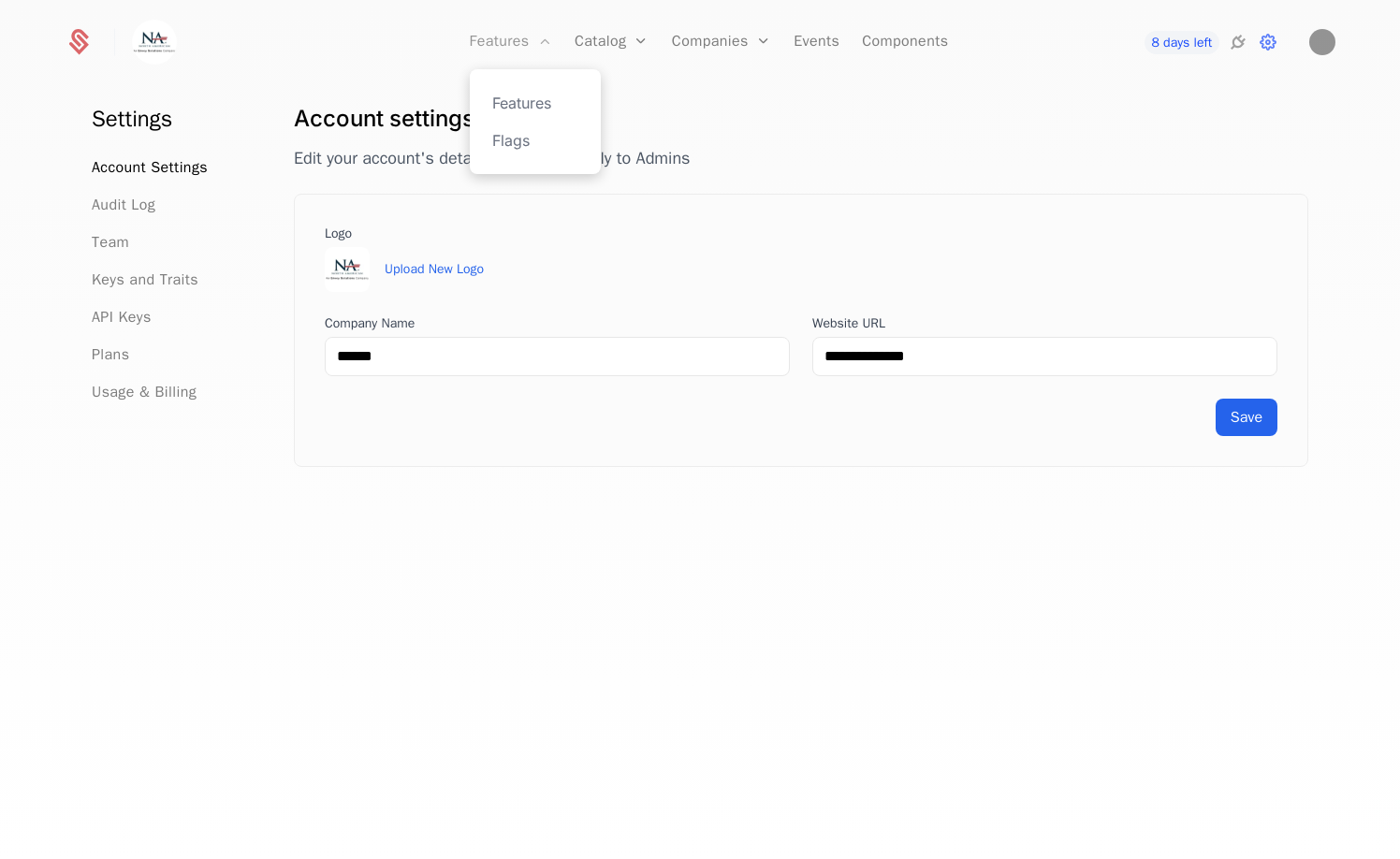 click at bounding box center (545, 41) 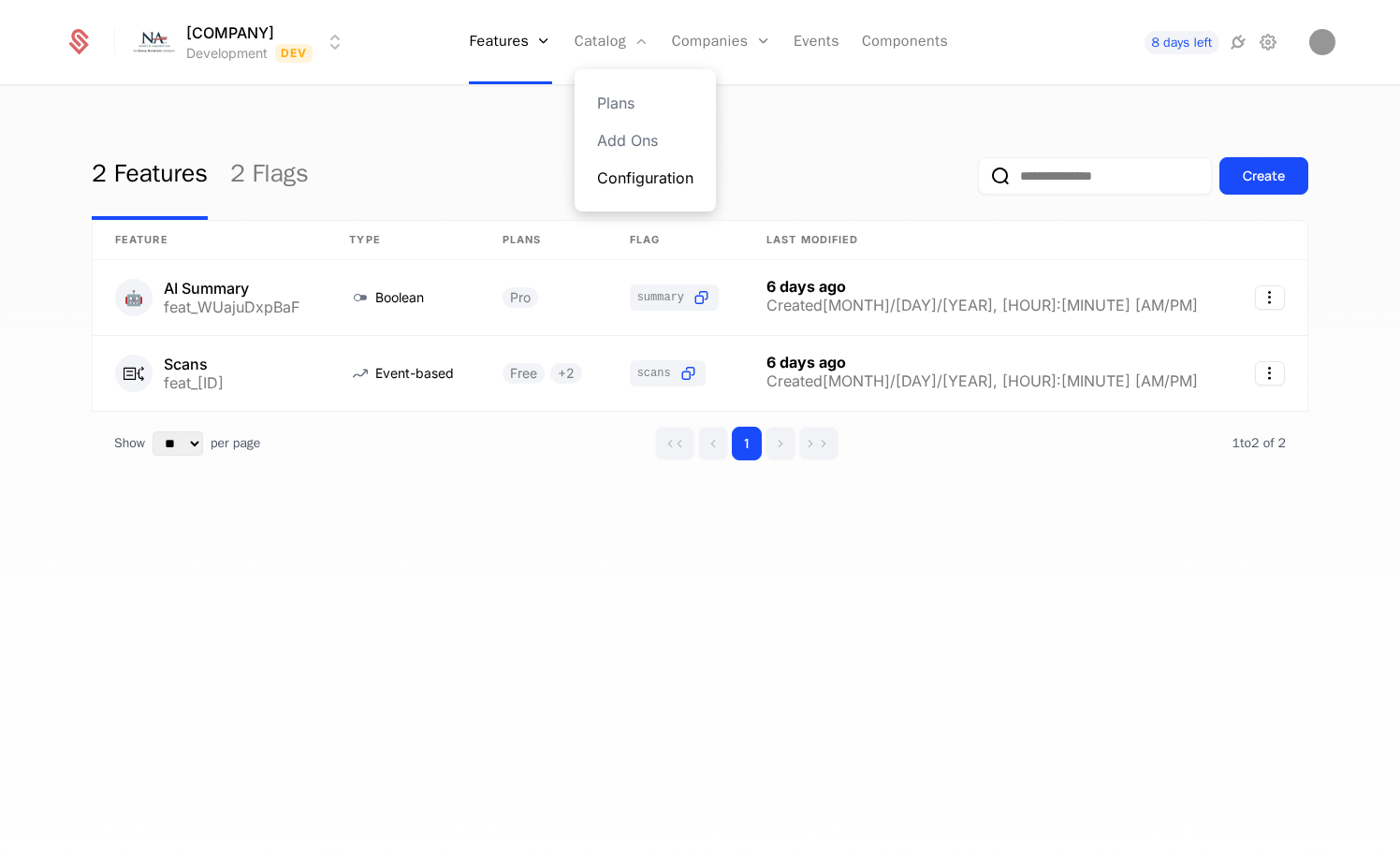 click on "Configuration" at bounding box center [645, 178] 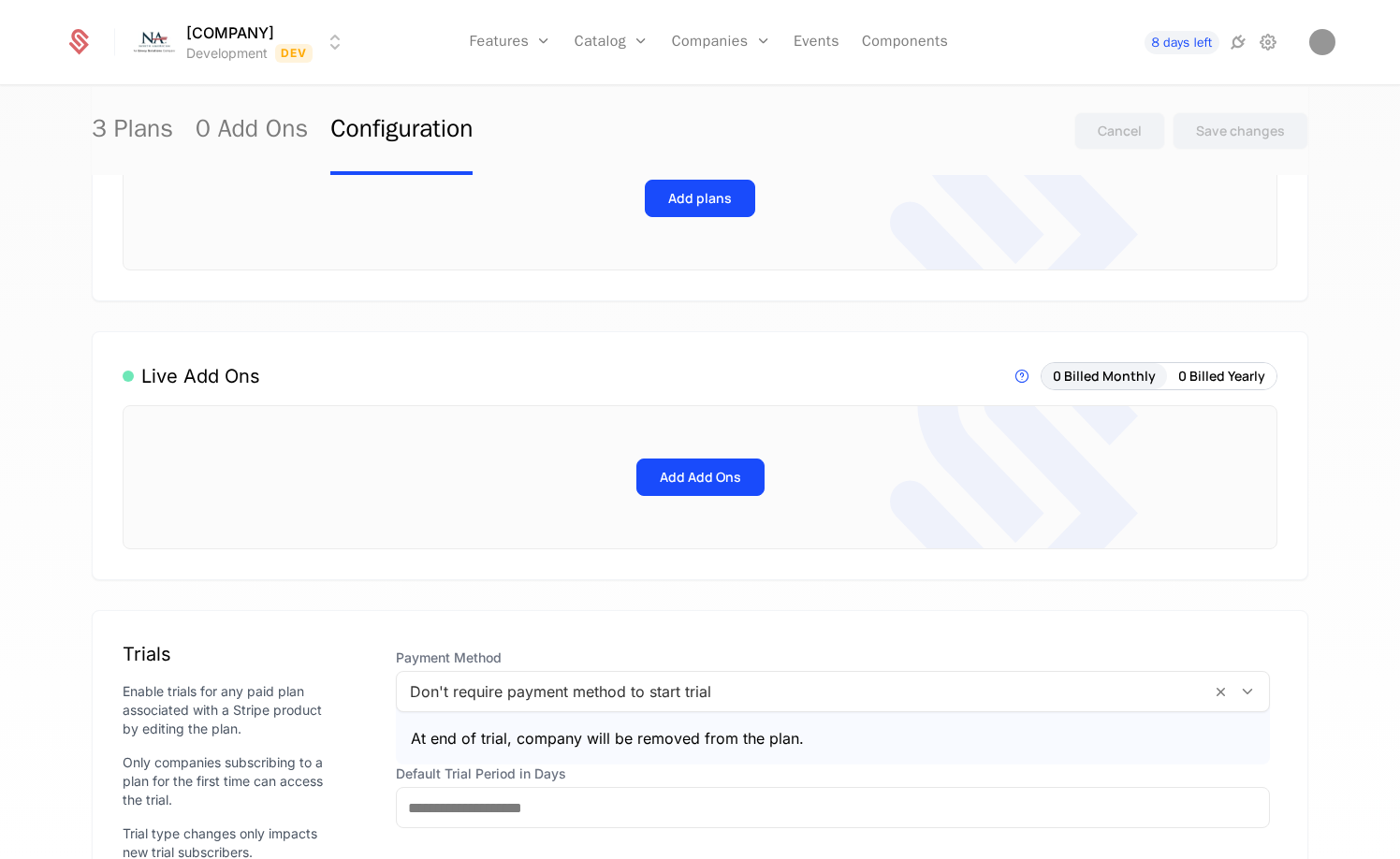 scroll, scrollTop: 0, scrollLeft: 0, axis: both 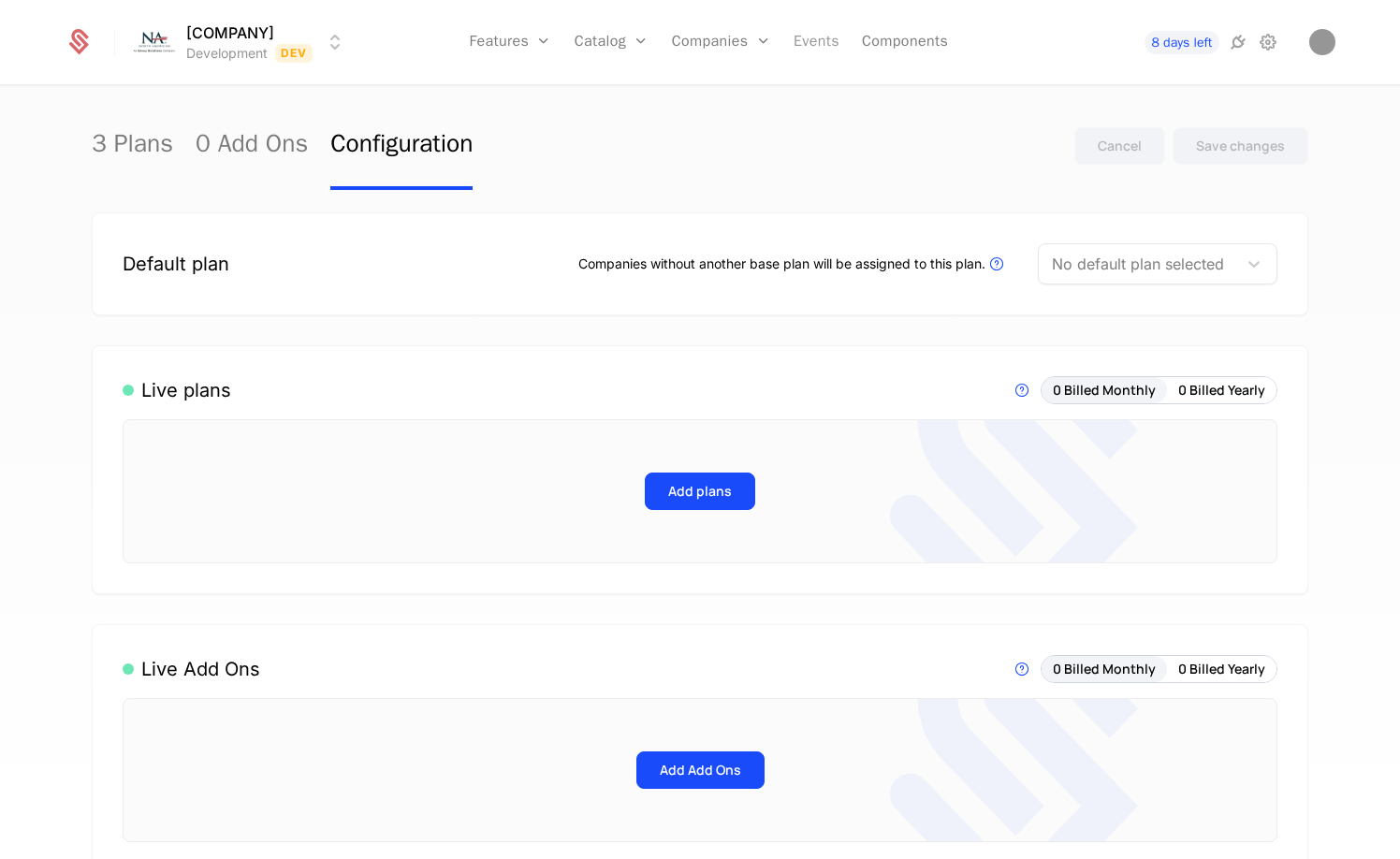 click on "Events" at bounding box center [816, 42] 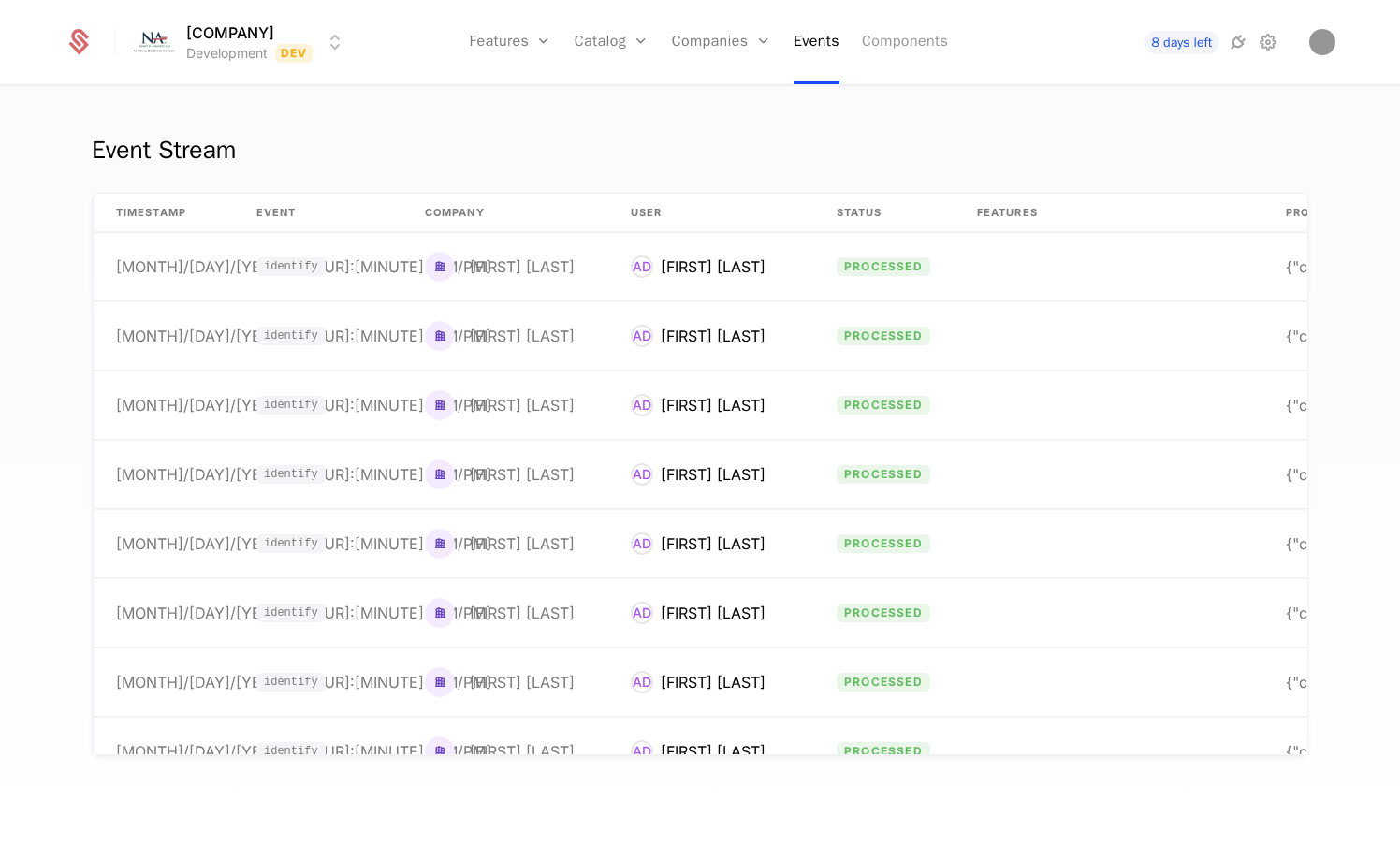 click on "Components" at bounding box center (905, 42) 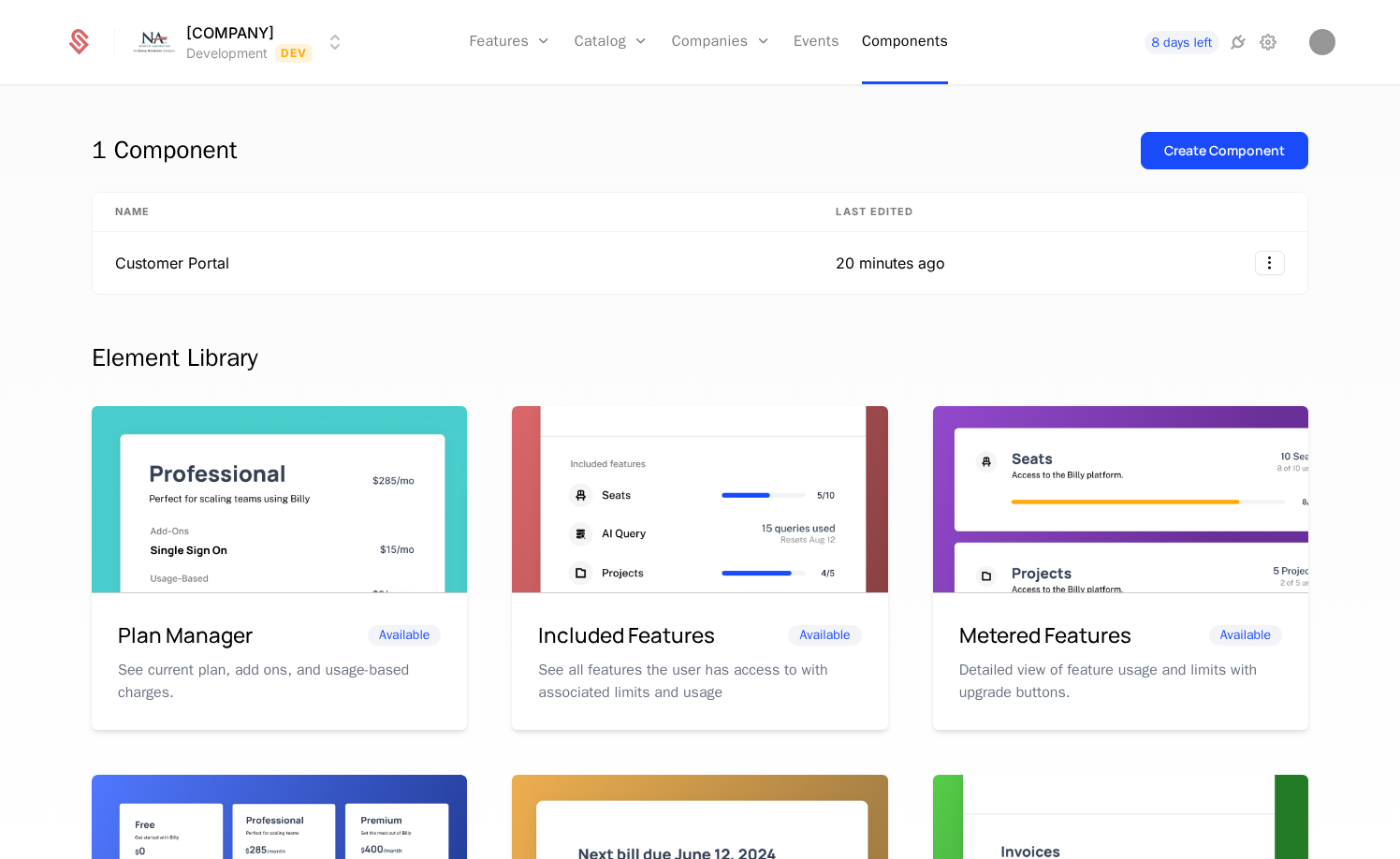 scroll, scrollTop: 701, scrollLeft: 0, axis: vertical 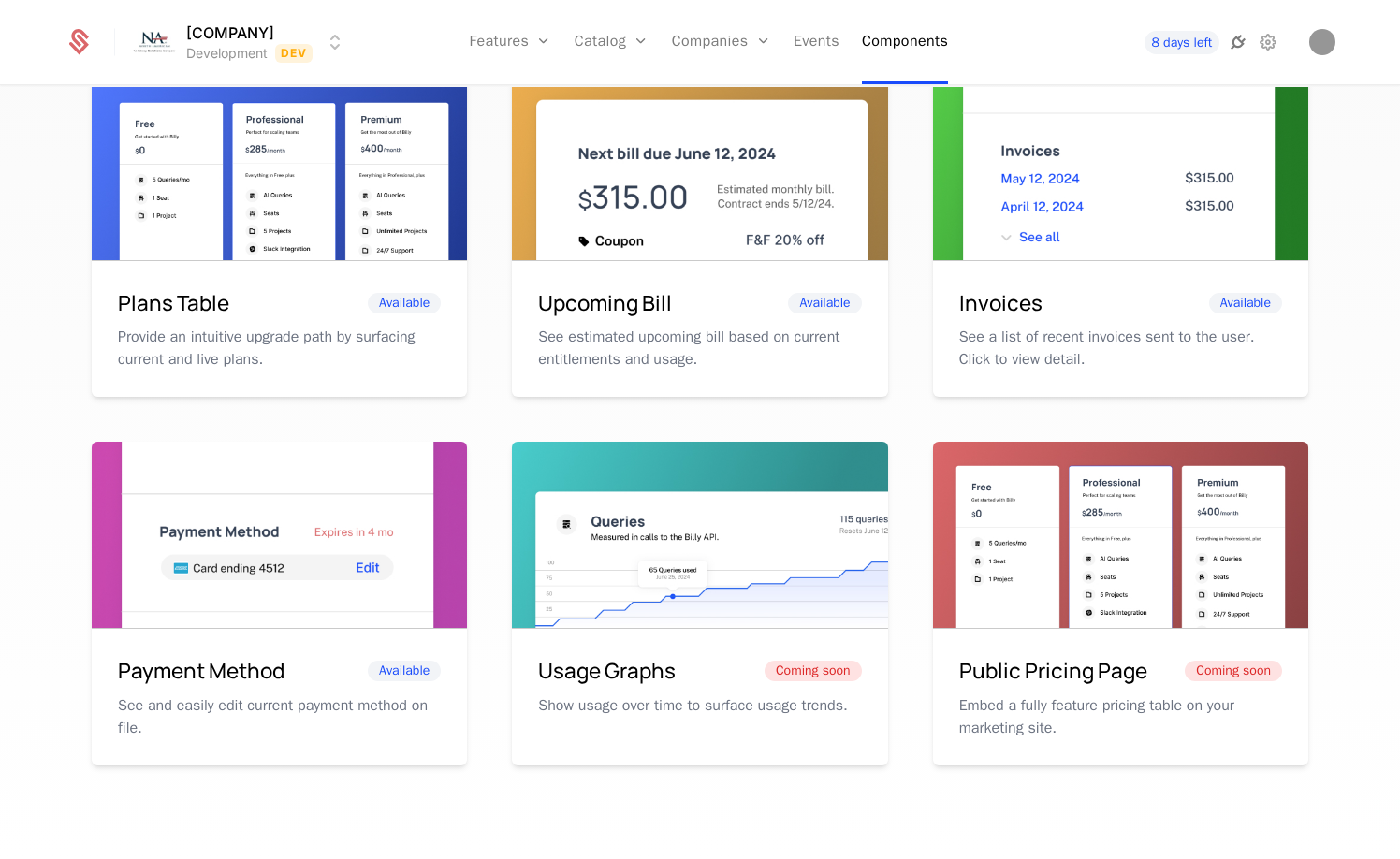 click at bounding box center [1238, 42] 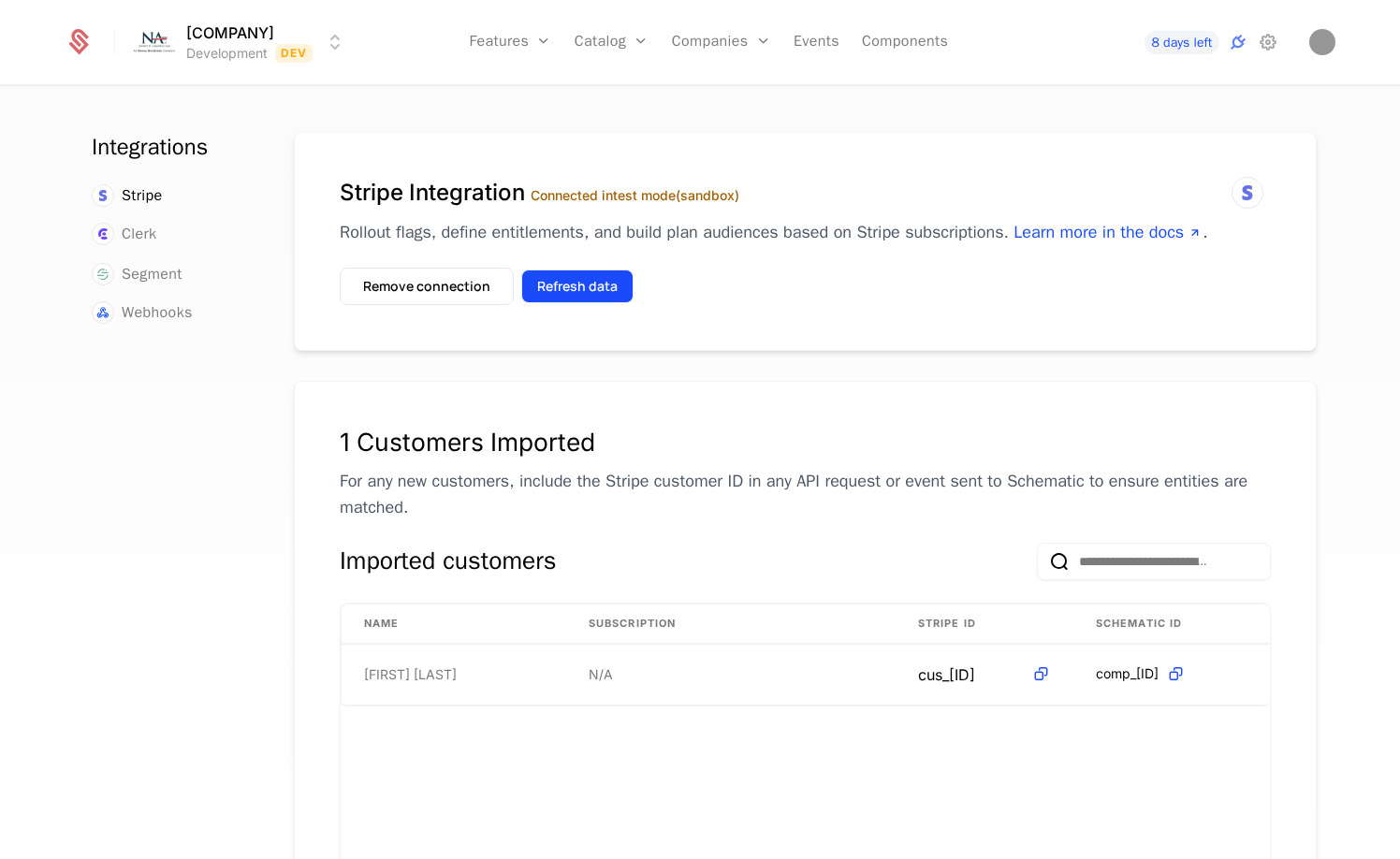 click on "Refresh data" at bounding box center [577, 286] 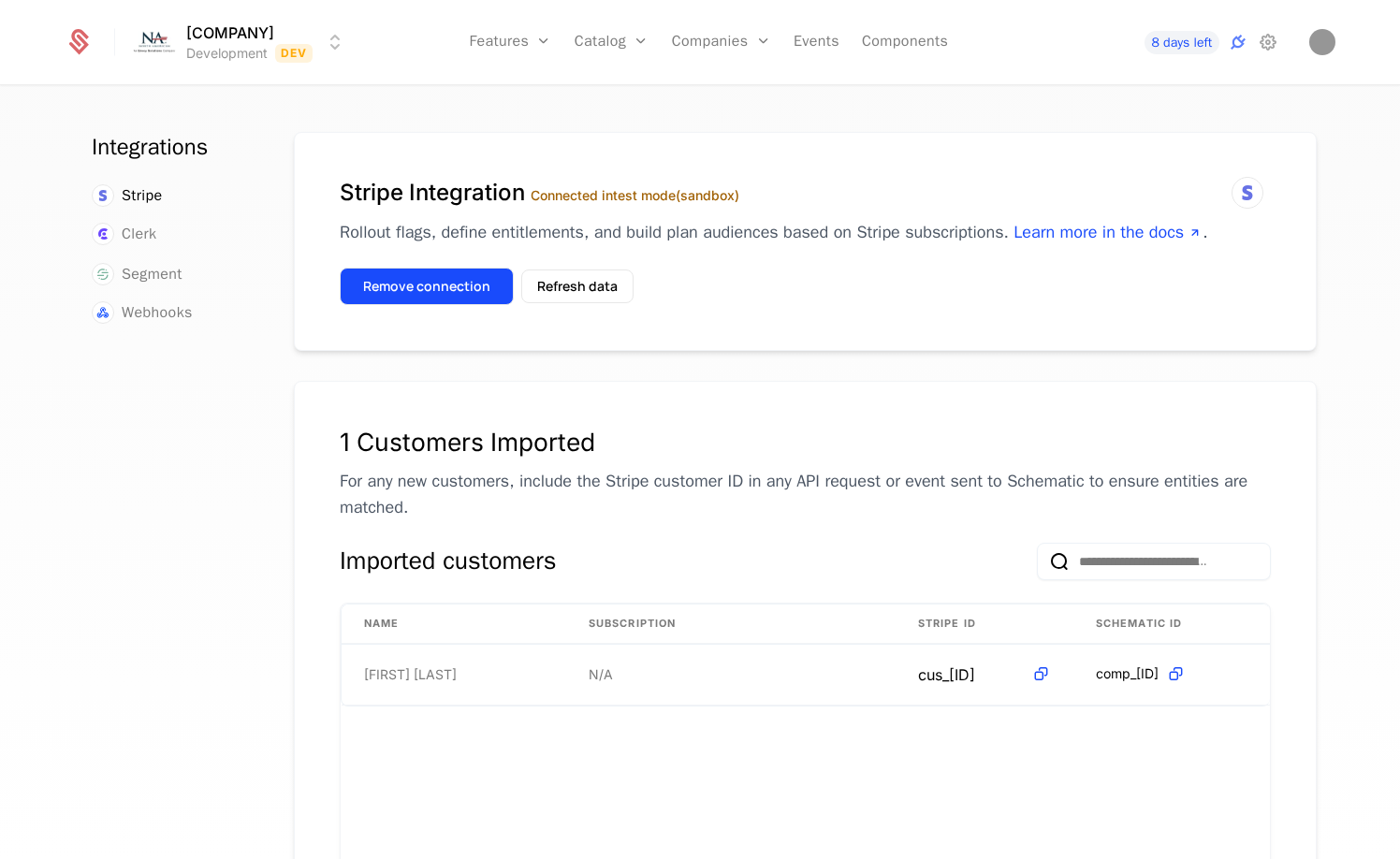 click on "Remove connection" at bounding box center (427, 286) 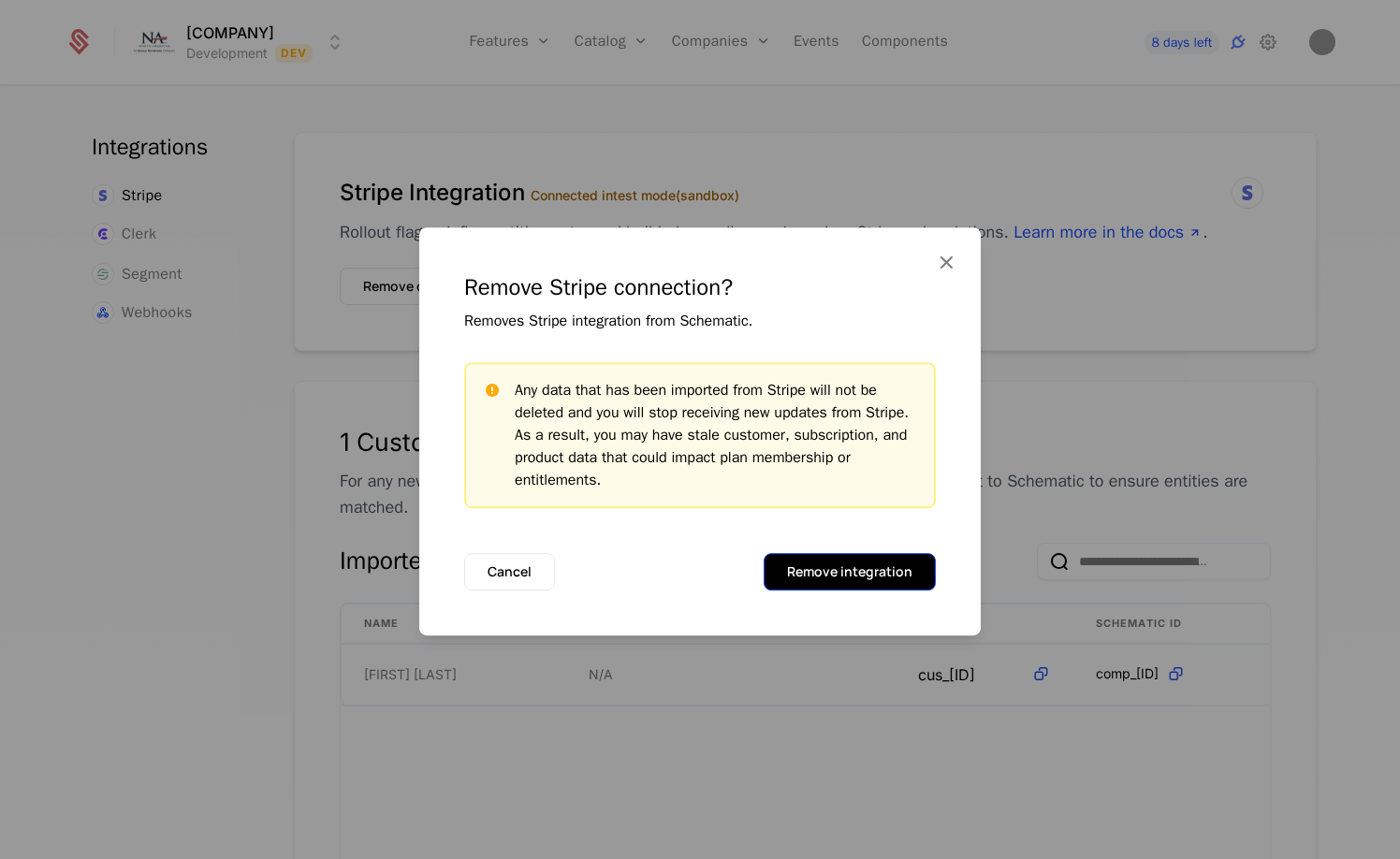 click on "Remove integration" at bounding box center [850, 572] 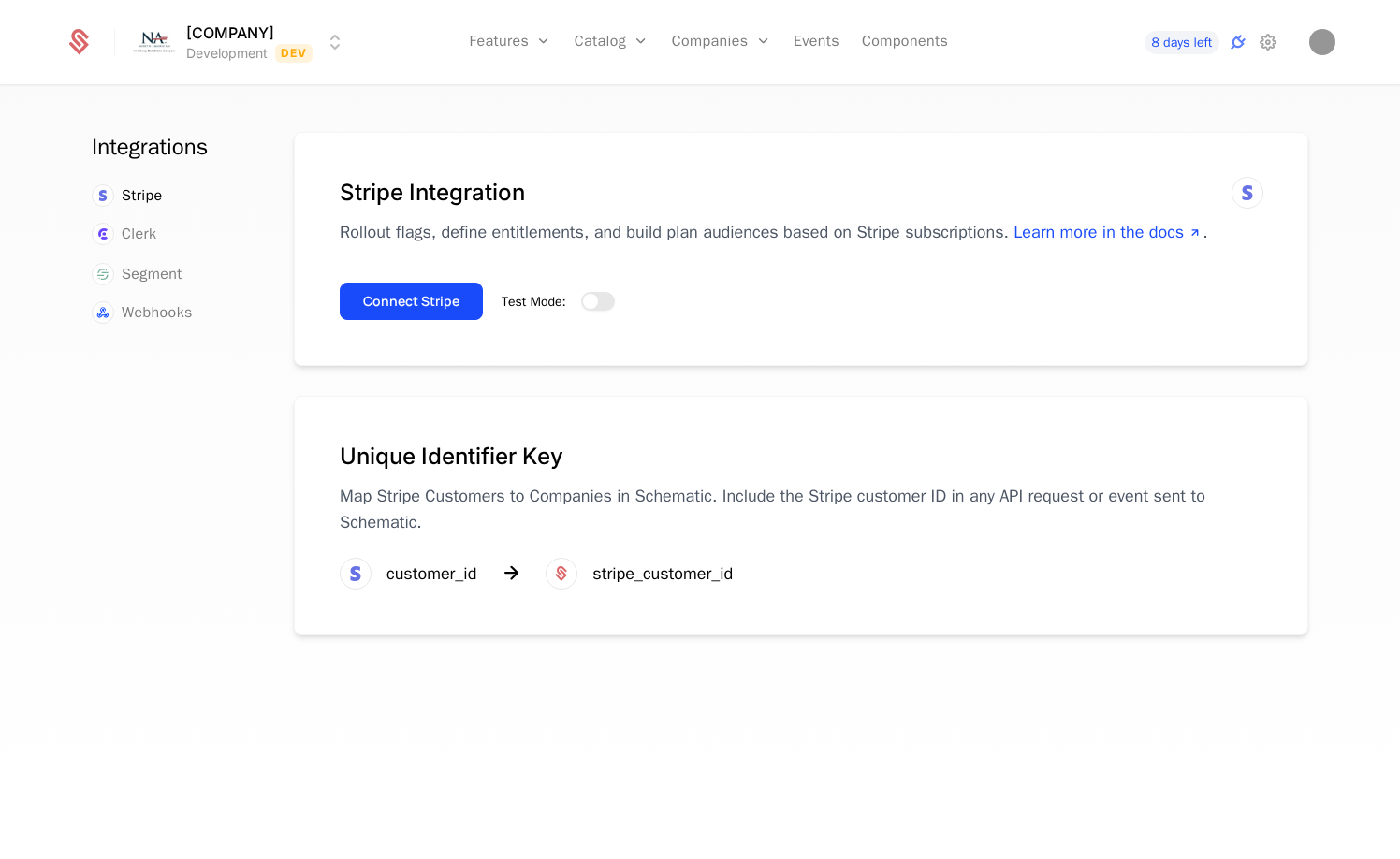 click at bounding box center [591, 301] 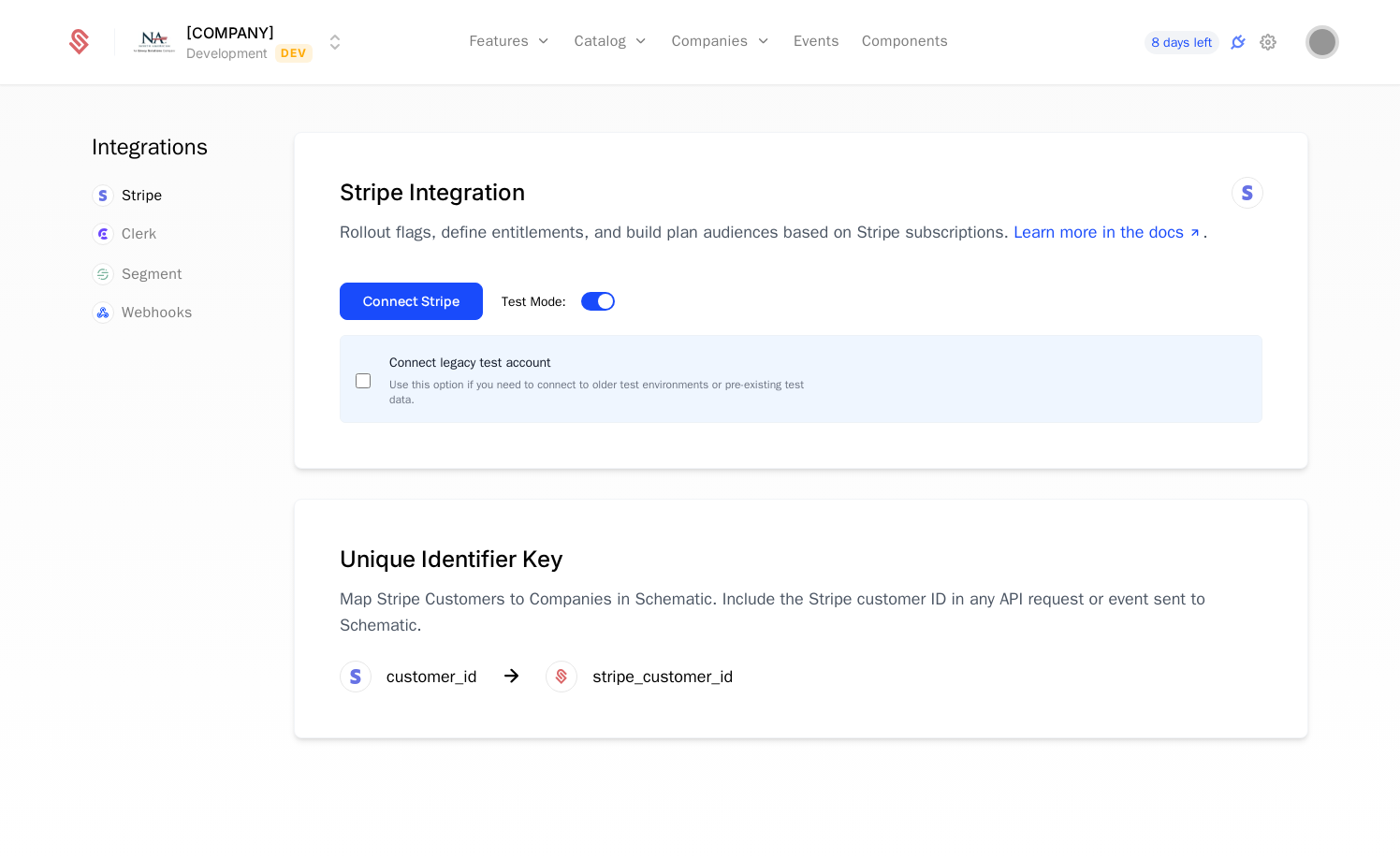 click at bounding box center [1322, 42] 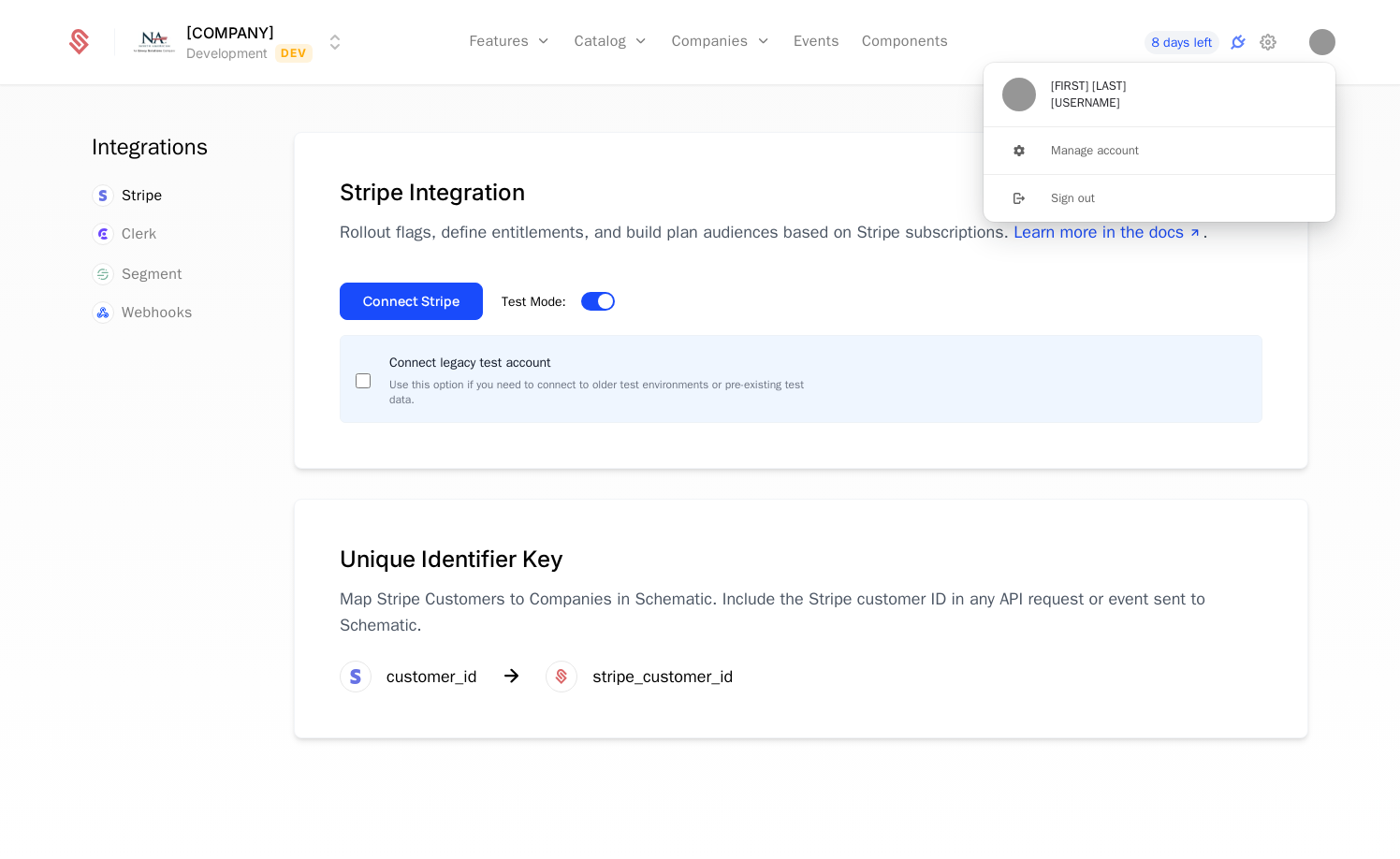 click on "Stripe Integration     Rollout flags, define entitlements, and build plan audiences based on Stripe subscriptions.   Learn more in the docs . Connect Stripe Test Mode: Connect legacy test account Use this option if you need to connect to older test environments or pre-existing test data." at bounding box center [801, 300] 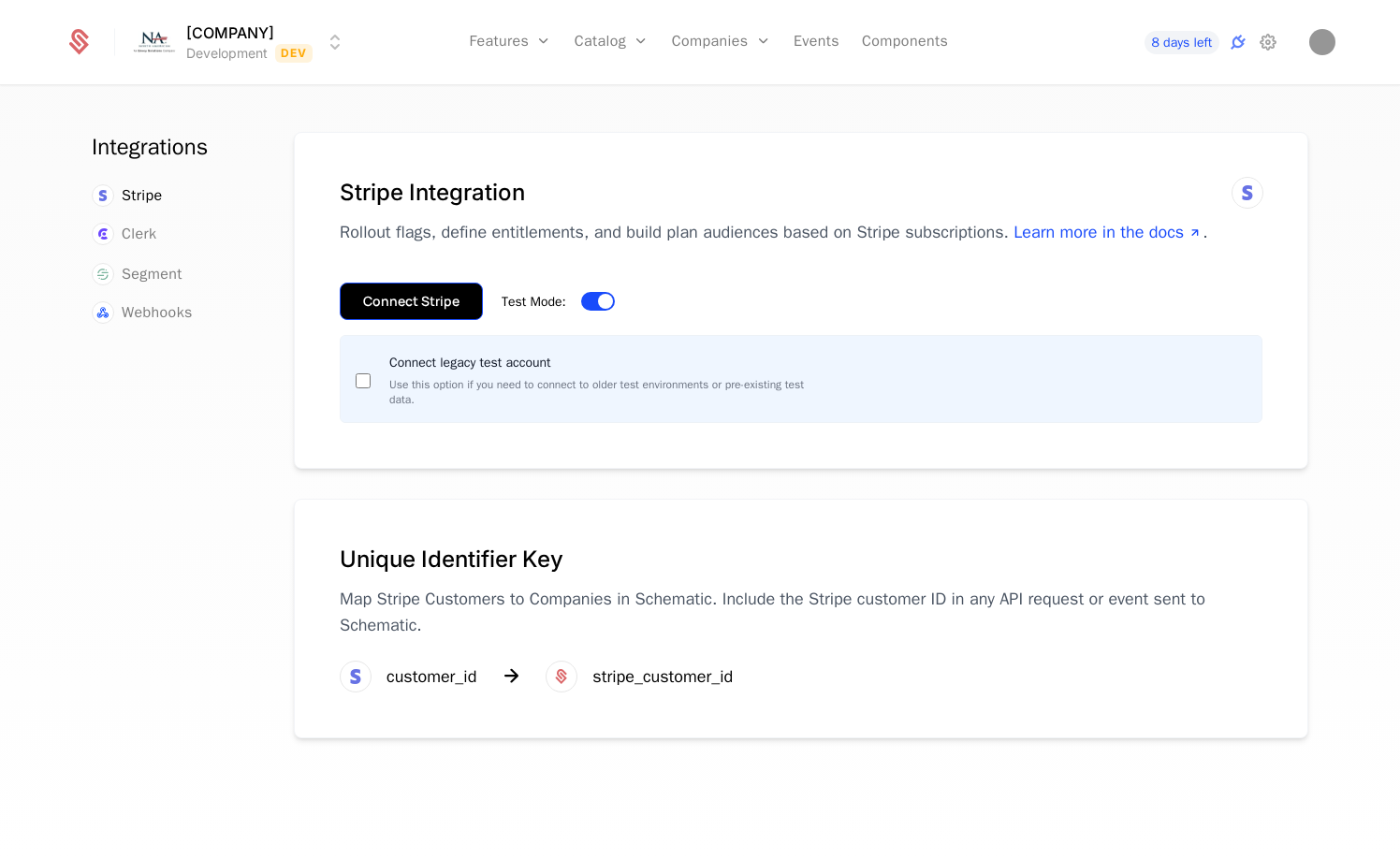 click on "Connect Stripe" at bounding box center [411, 301] 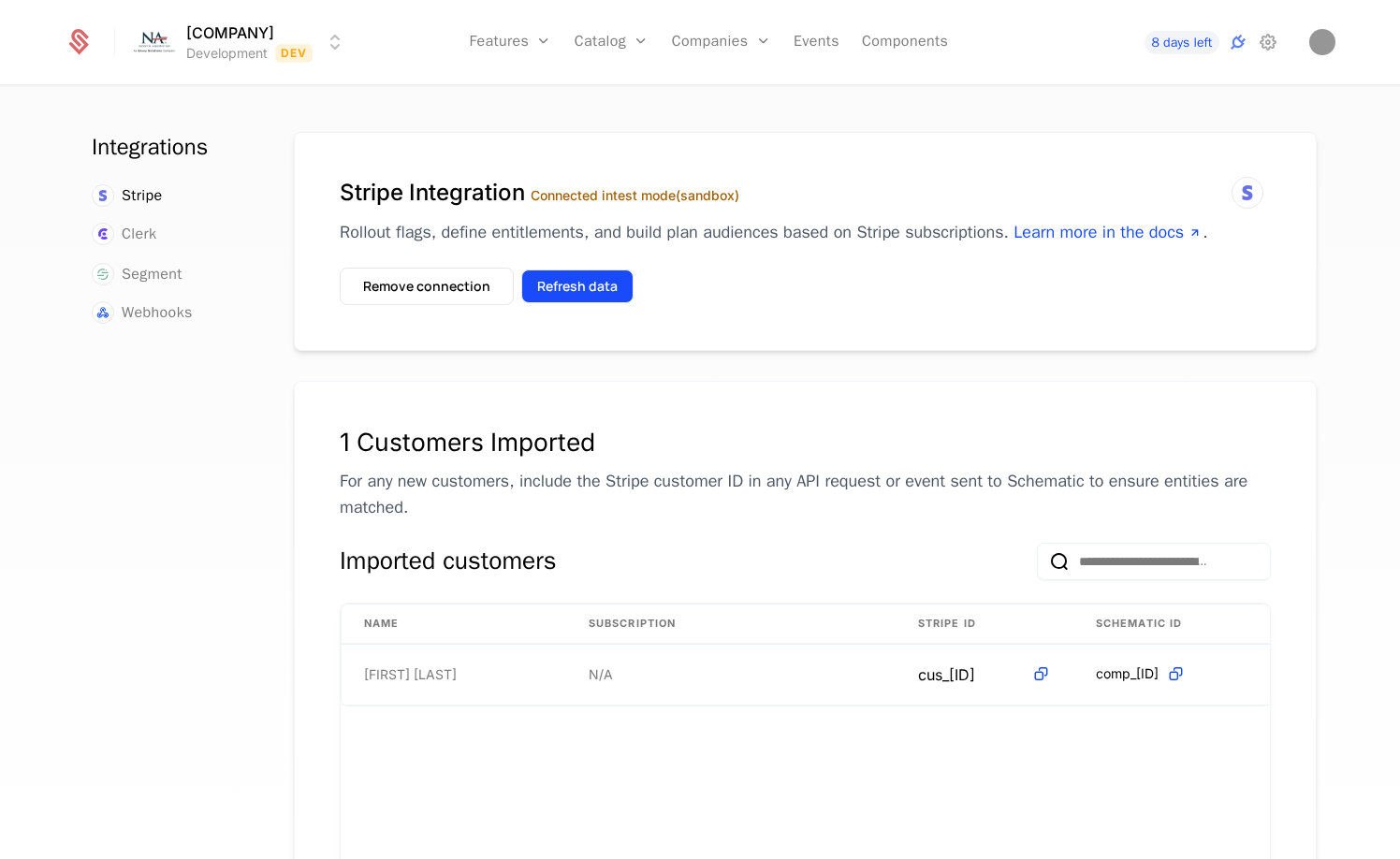 click on "Refresh data" at bounding box center [577, 286] 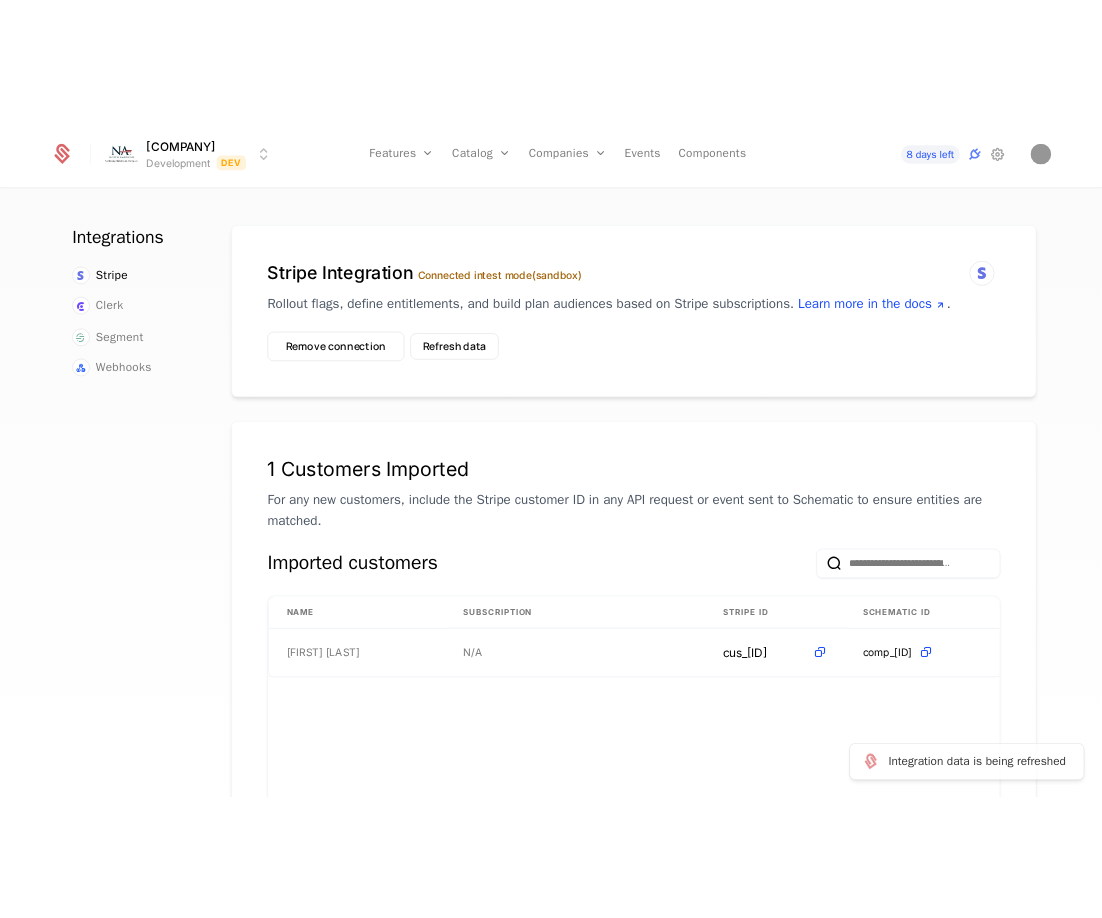 scroll, scrollTop: 1, scrollLeft: 0, axis: vertical 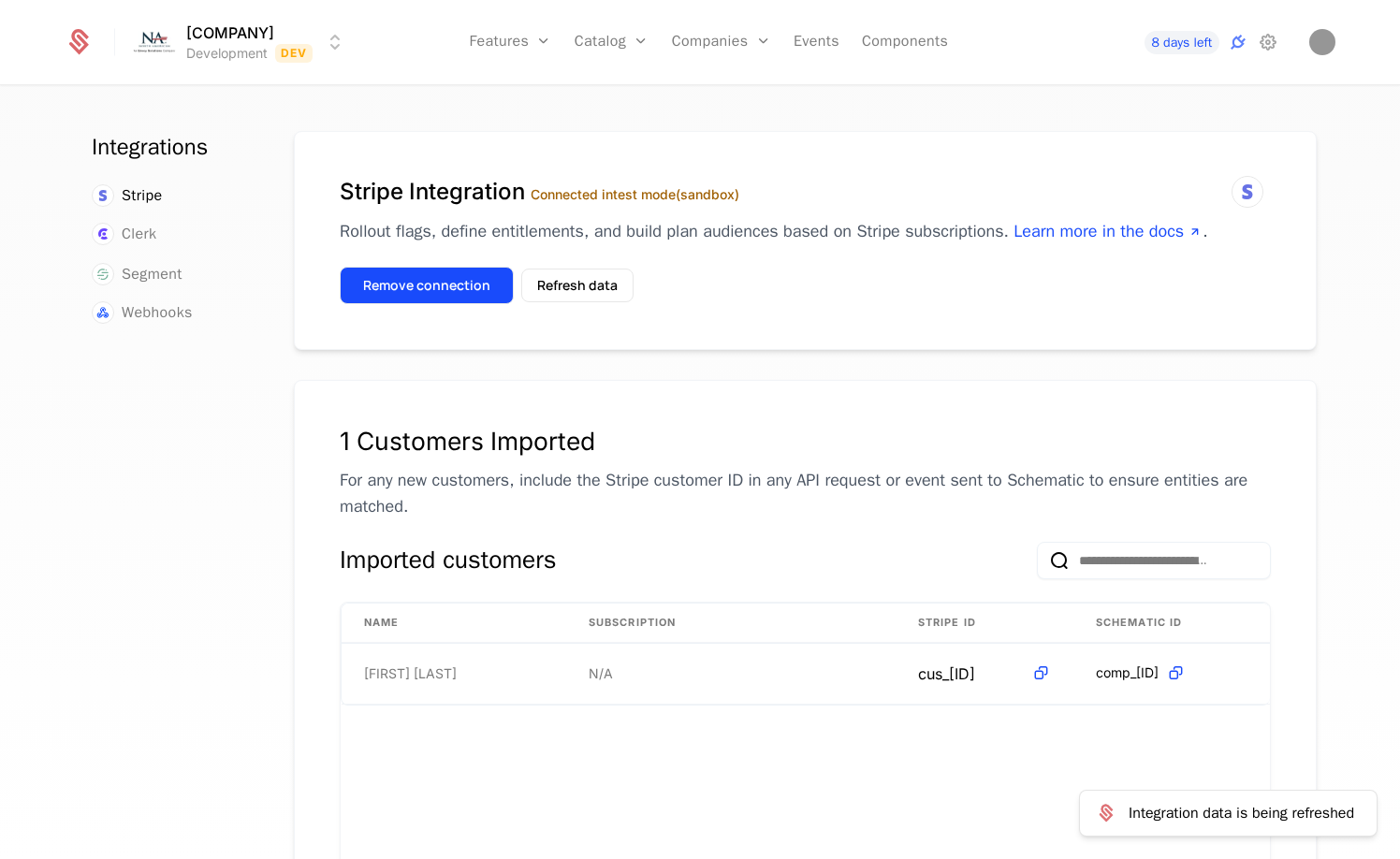 click on "Remove connection" at bounding box center (427, 285) 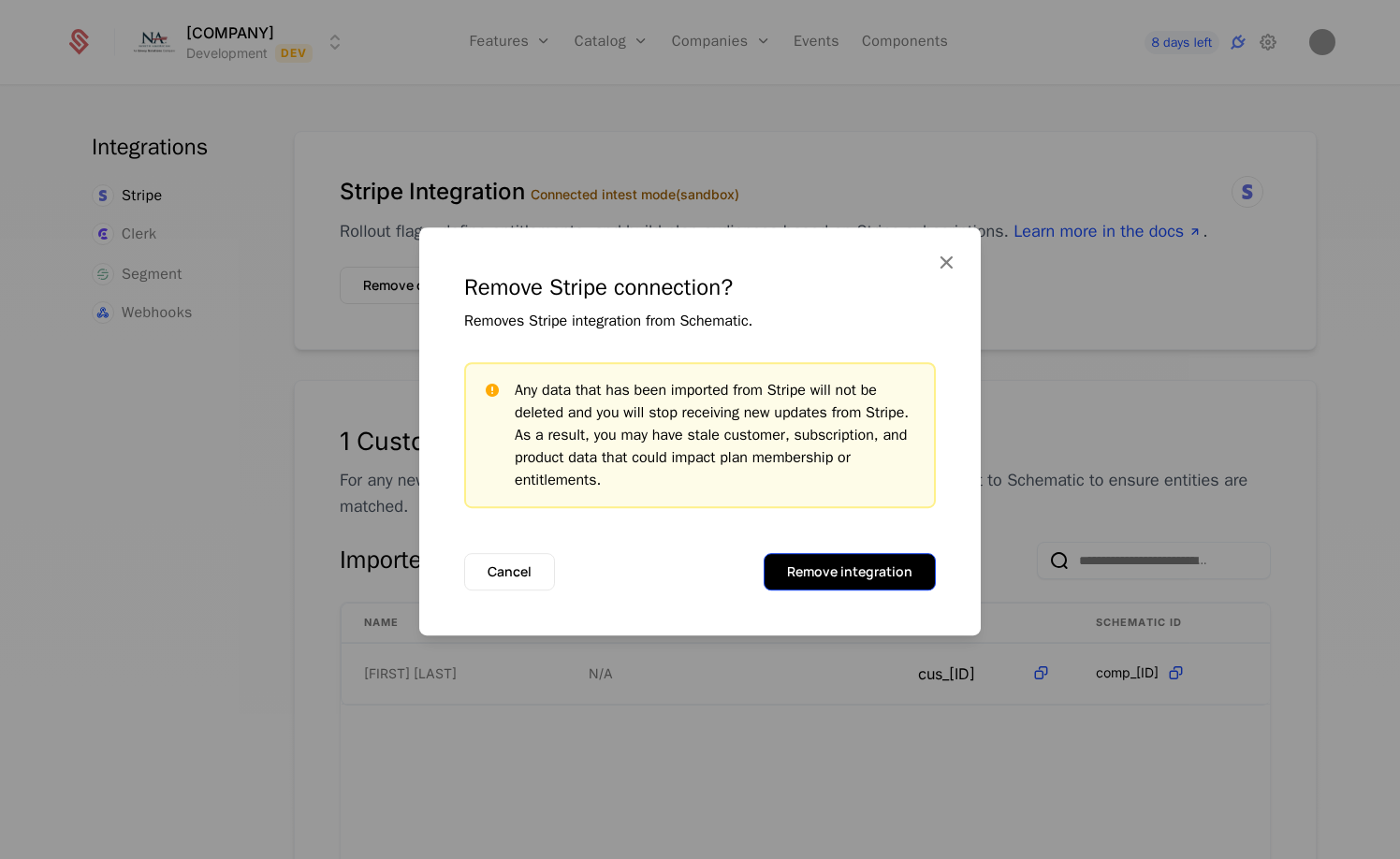 click on "Remove integration" at bounding box center (850, 572) 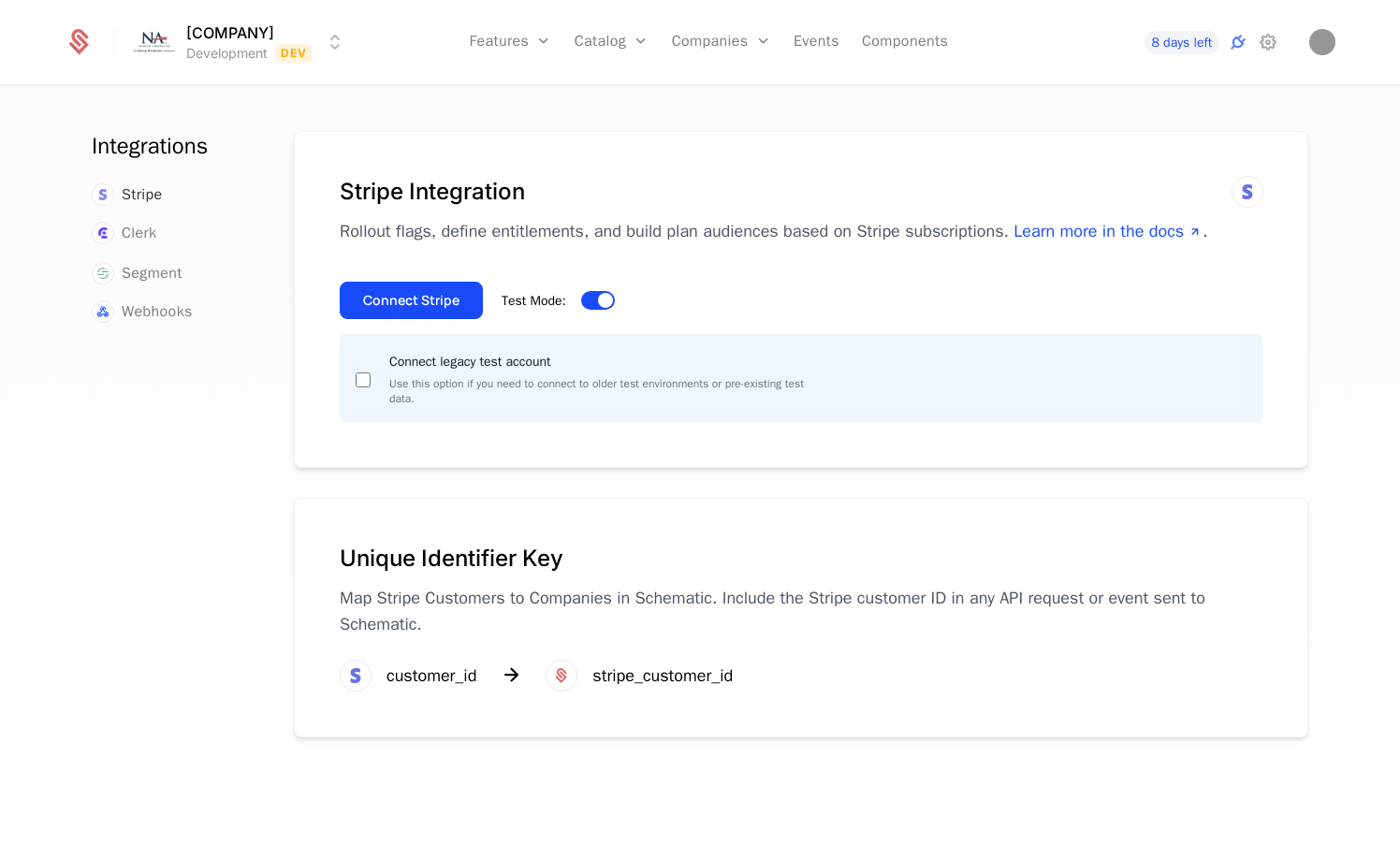 click on "Stripe" at bounding box center [142, 195] 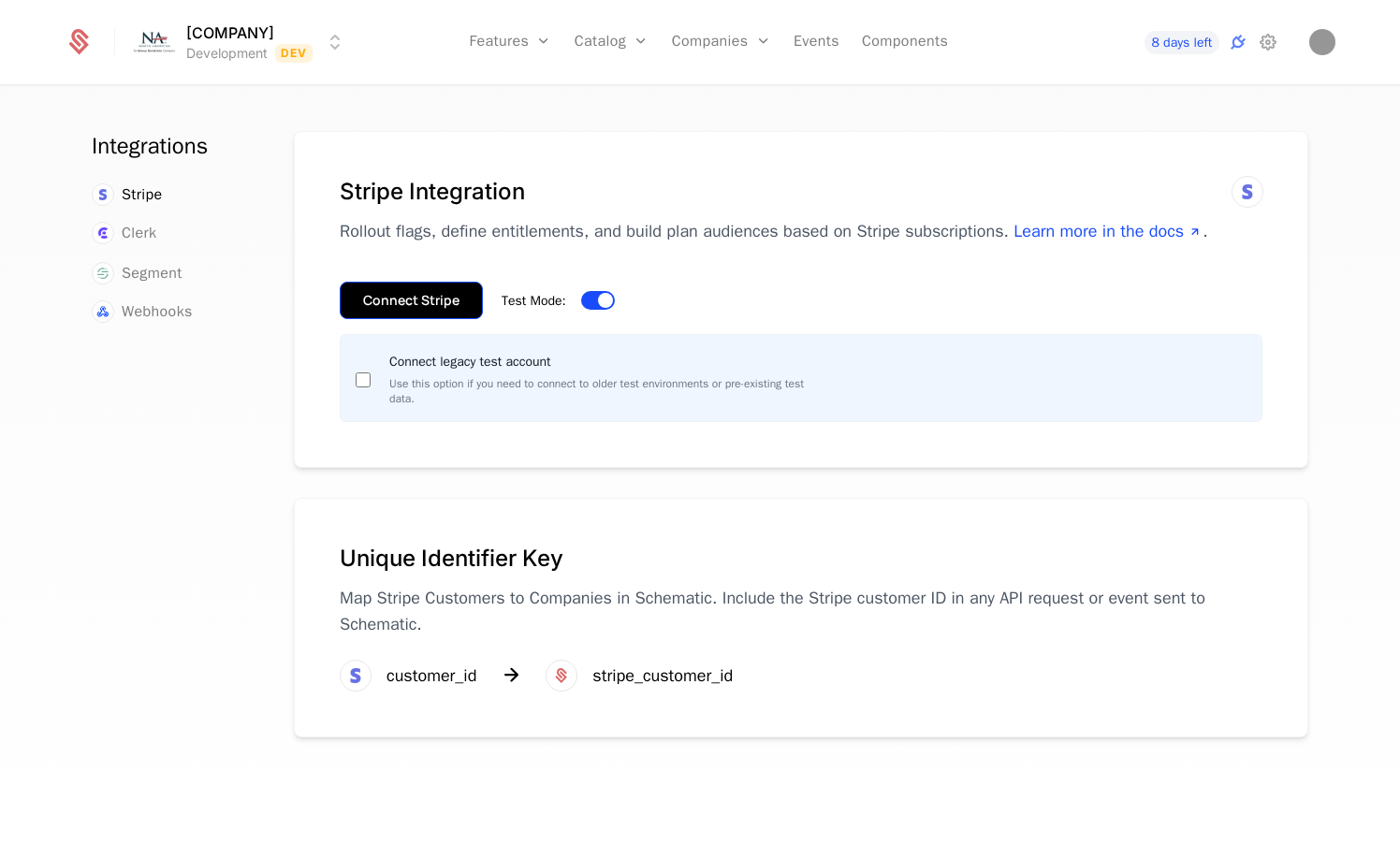 click on "Connect Stripe" at bounding box center (411, 300) 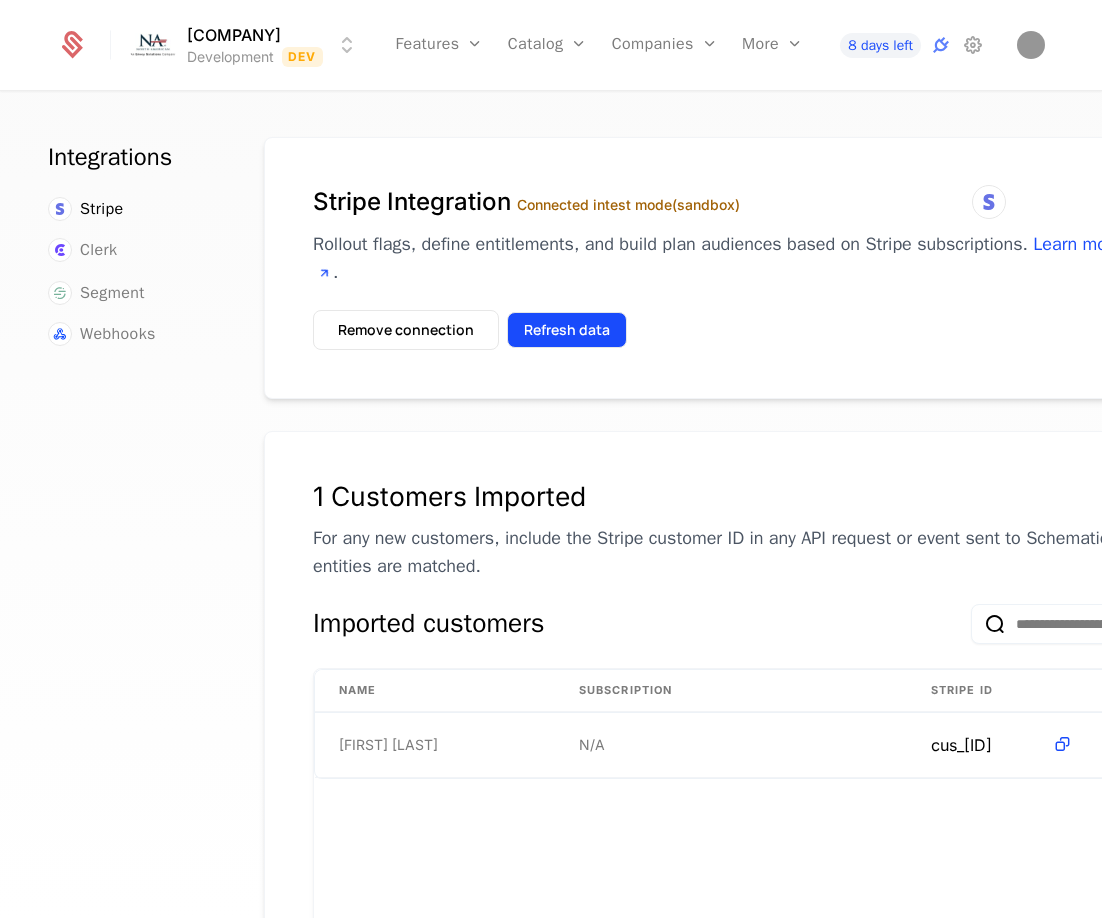 drag, startPoint x: 547, startPoint y: 328, endPoint x: 529, endPoint y: 346, distance: 25.455845 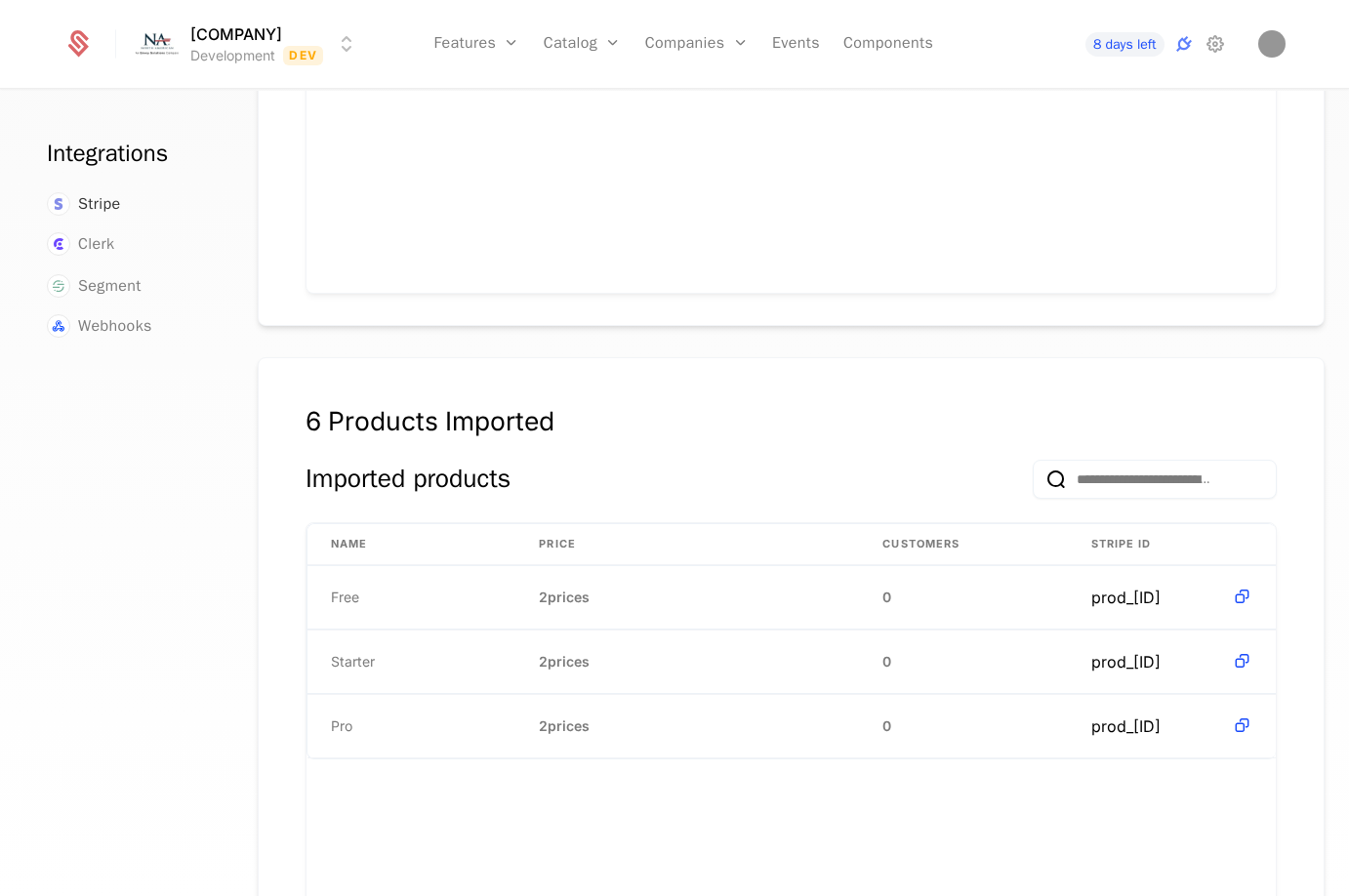 scroll, scrollTop: 865, scrollLeft: 0, axis: vertical 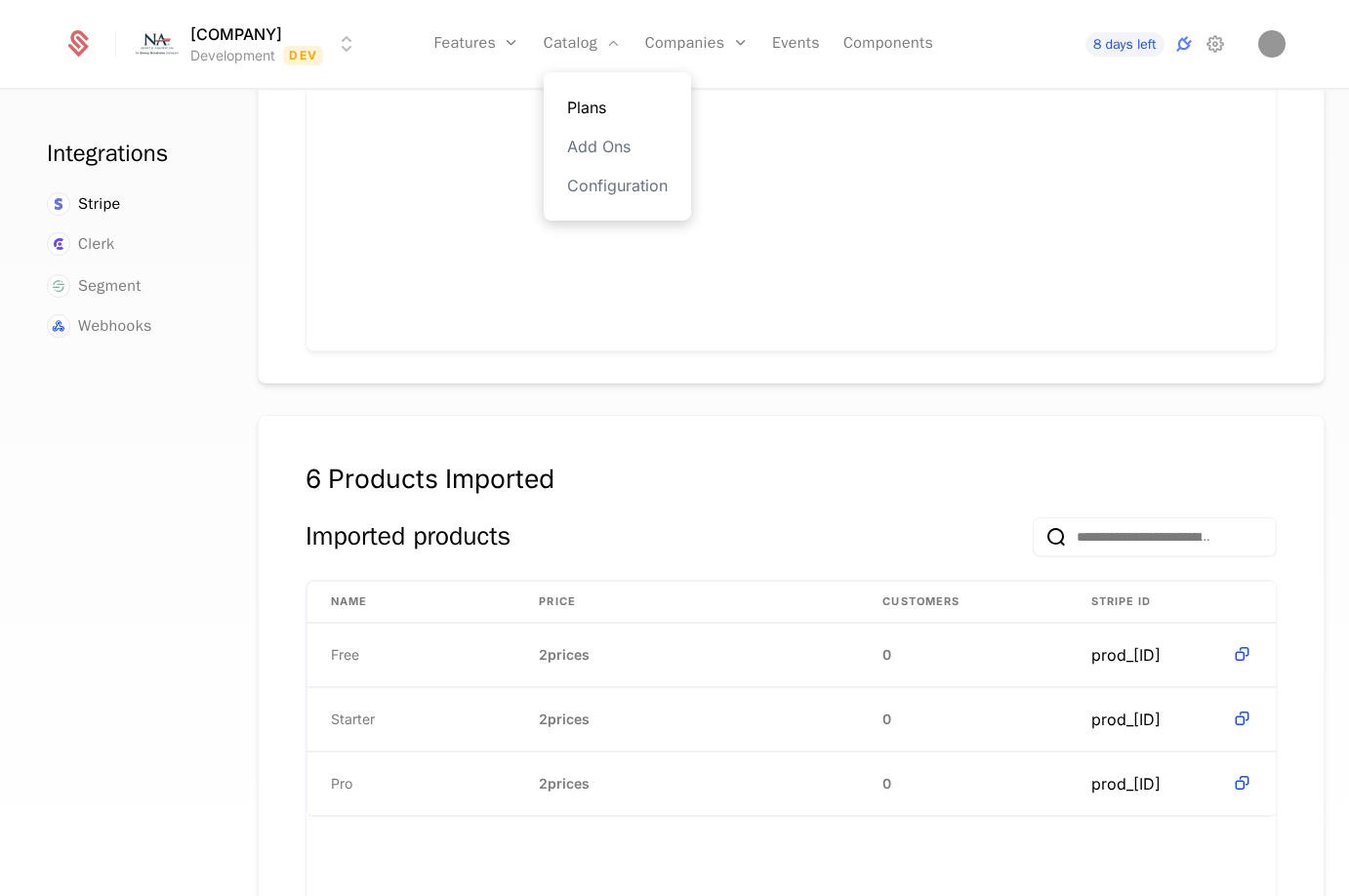 click on "Plans" at bounding box center [617, 107] 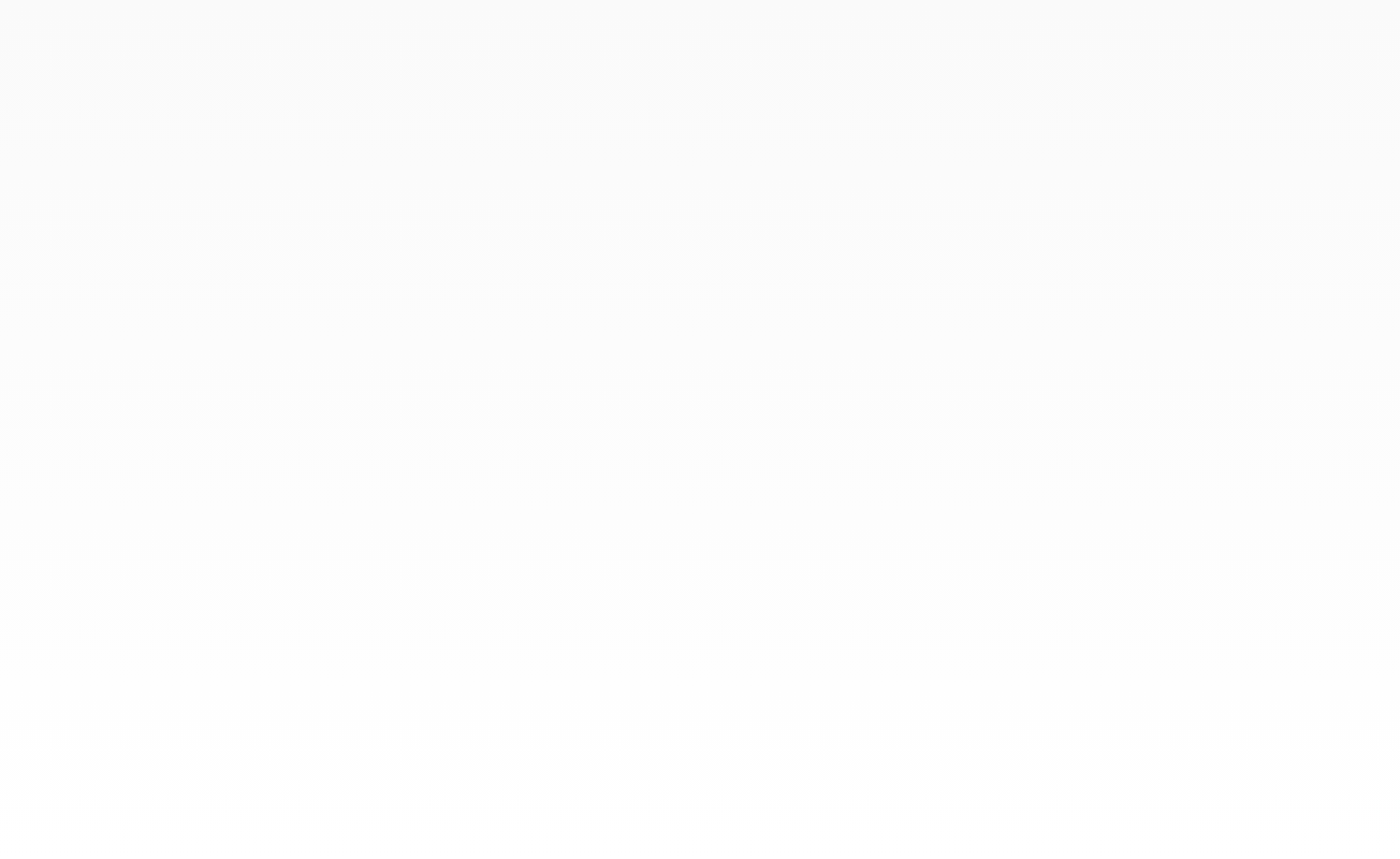 scroll, scrollTop: 0, scrollLeft: 0, axis: both 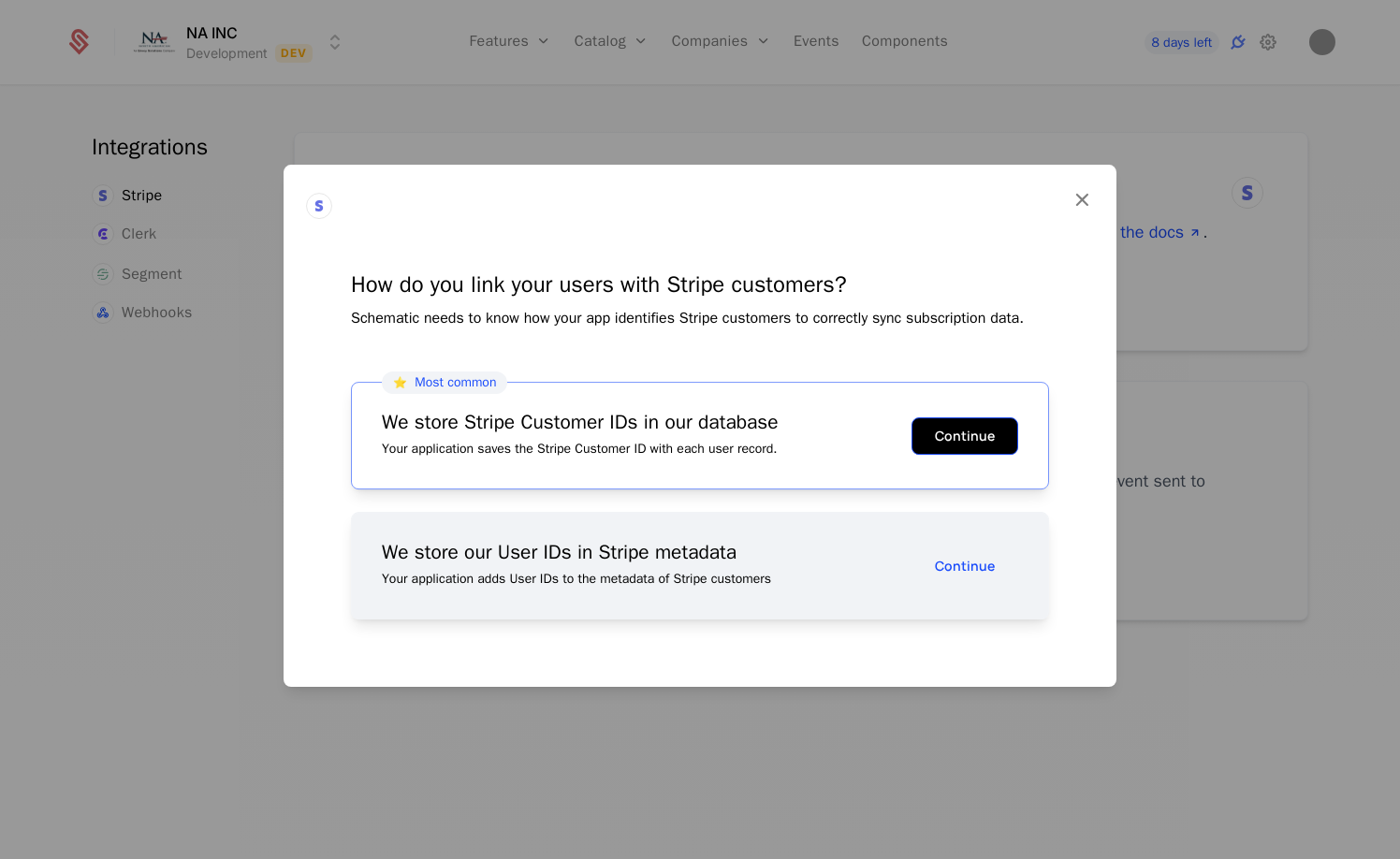 click on "Continue" at bounding box center (965, 436) 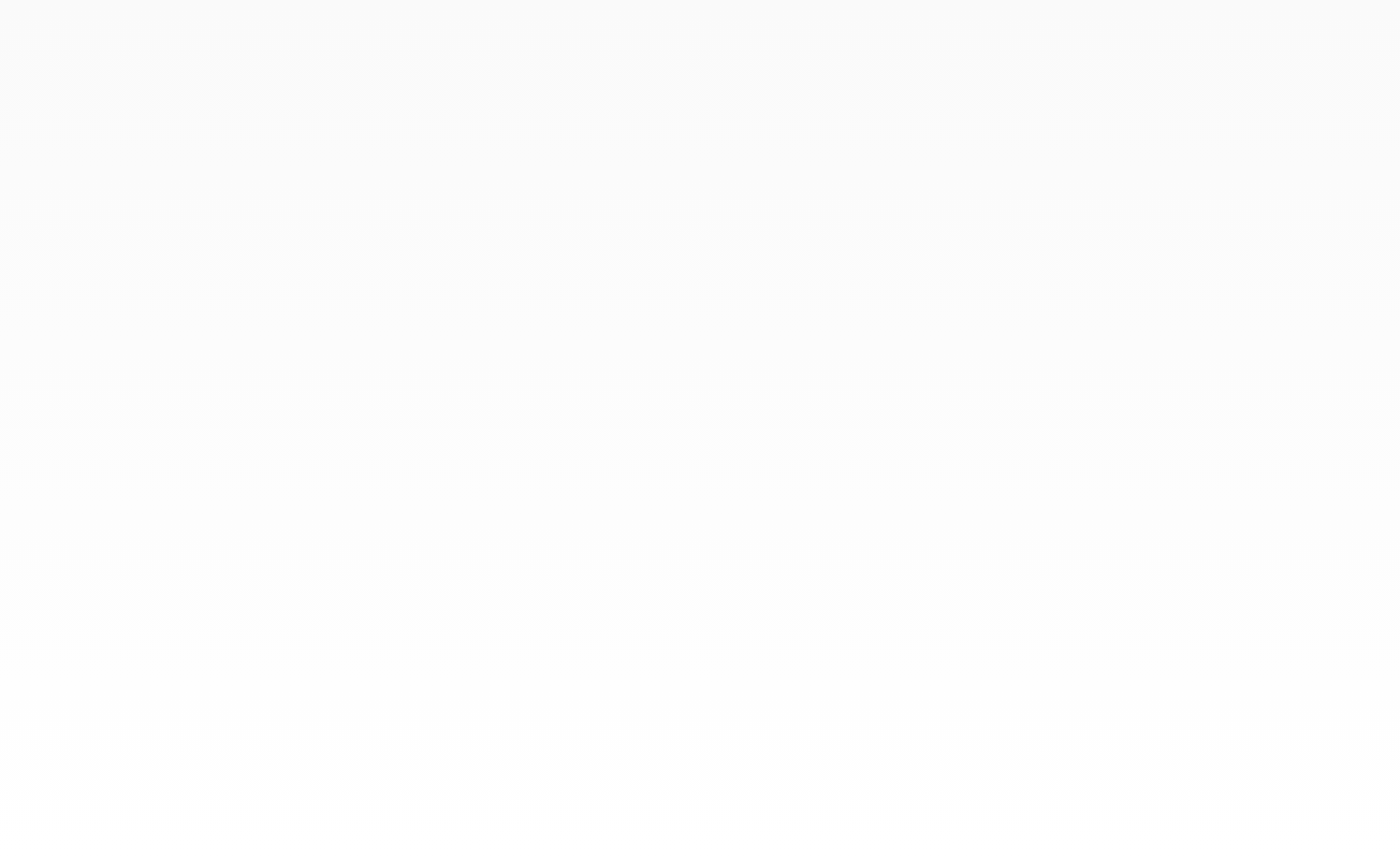 scroll, scrollTop: 0, scrollLeft: 0, axis: both 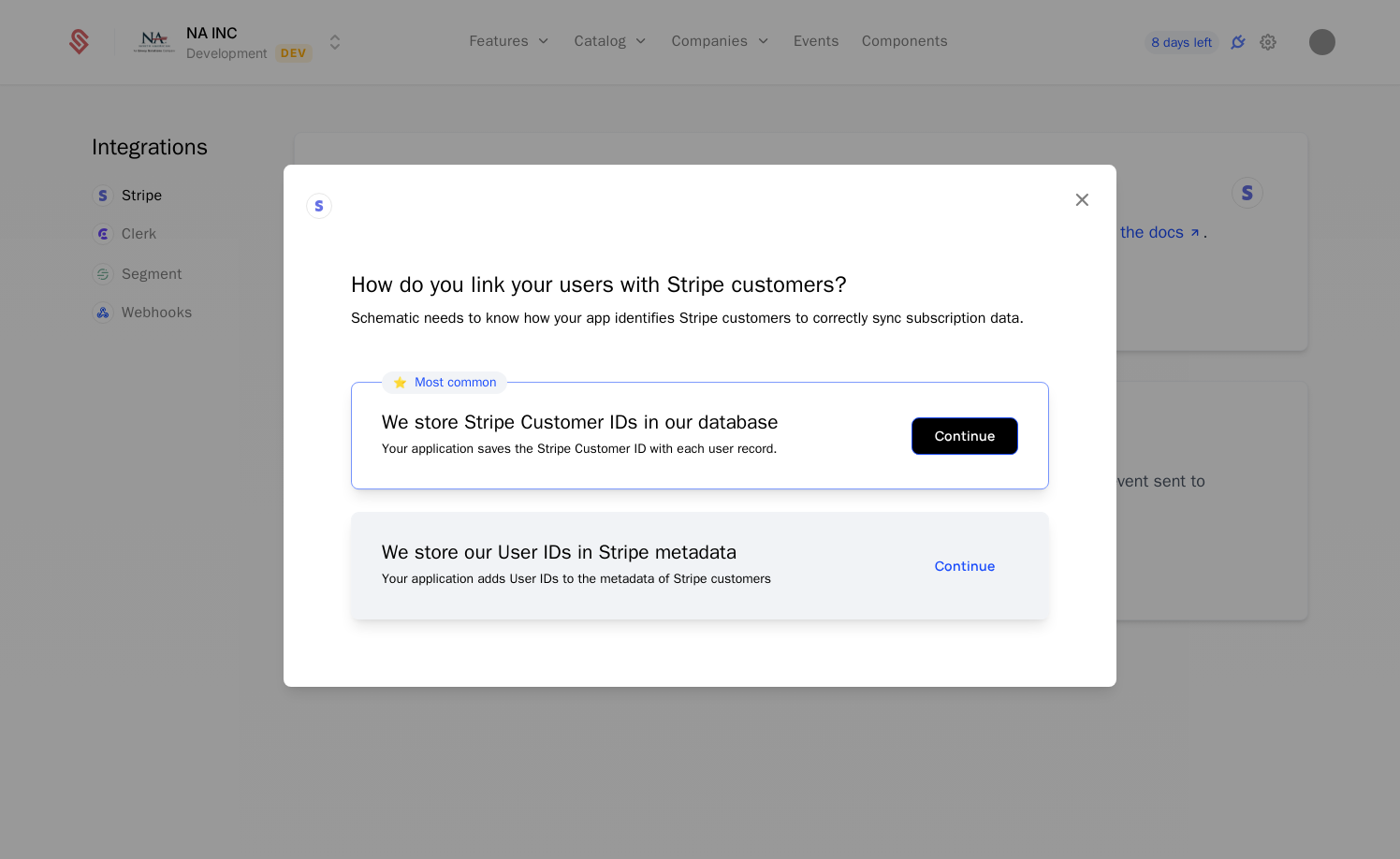 click on "Continue" at bounding box center (965, 436) 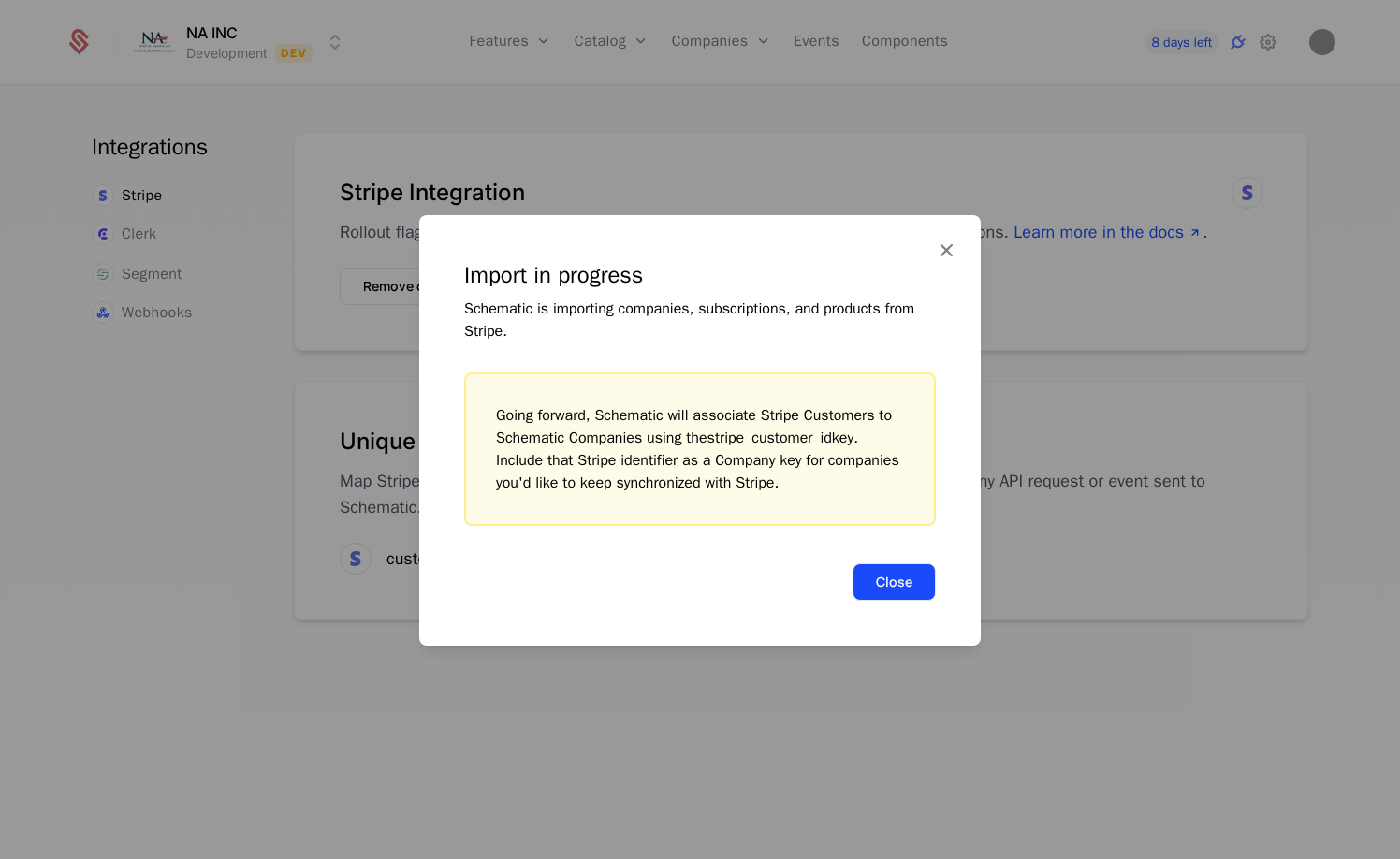click on "Close" at bounding box center (894, 582) 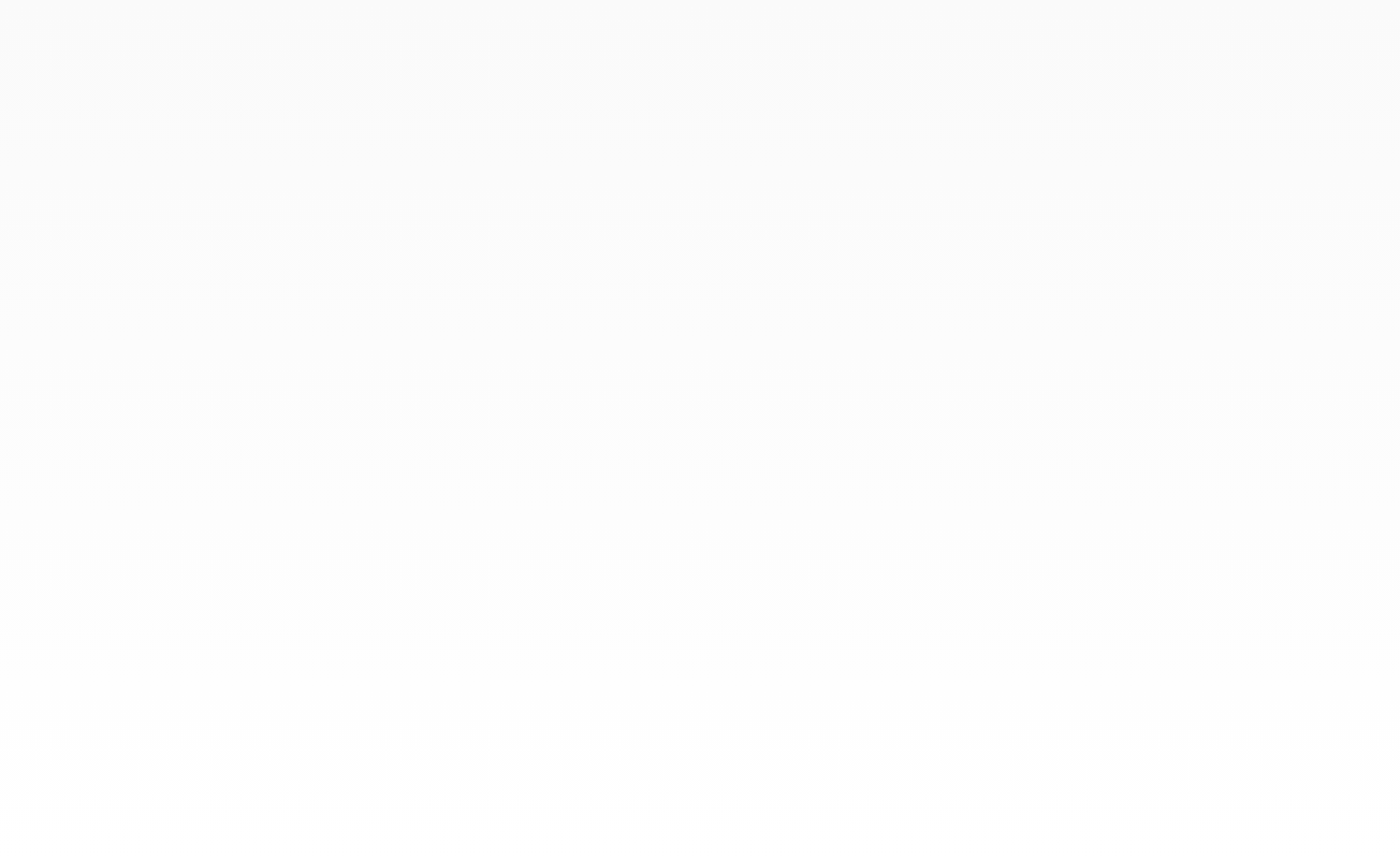 scroll, scrollTop: 0, scrollLeft: 0, axis: both 